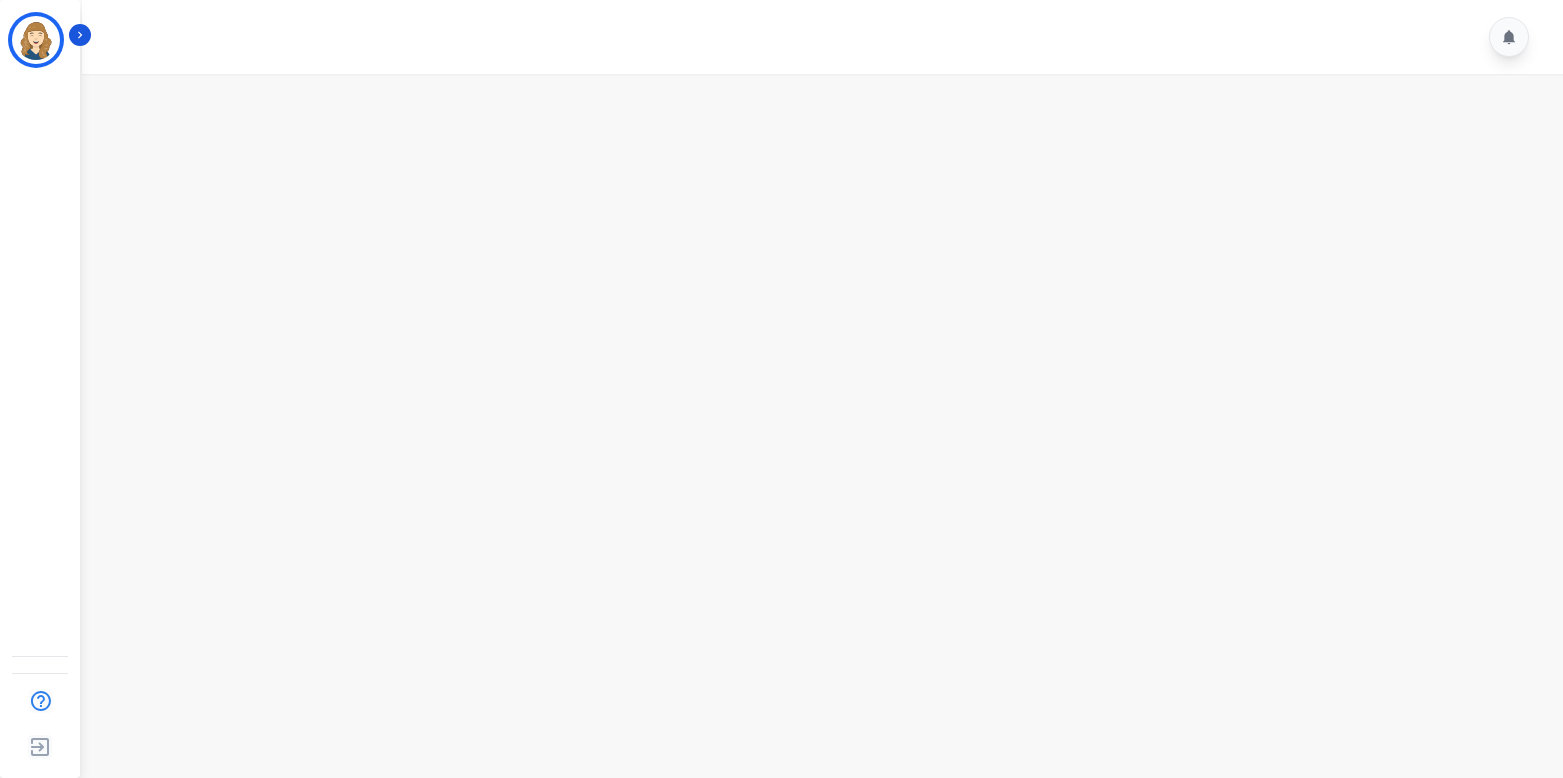 scroll, scrollTop: 0, scrollLeft: 0, axis: both 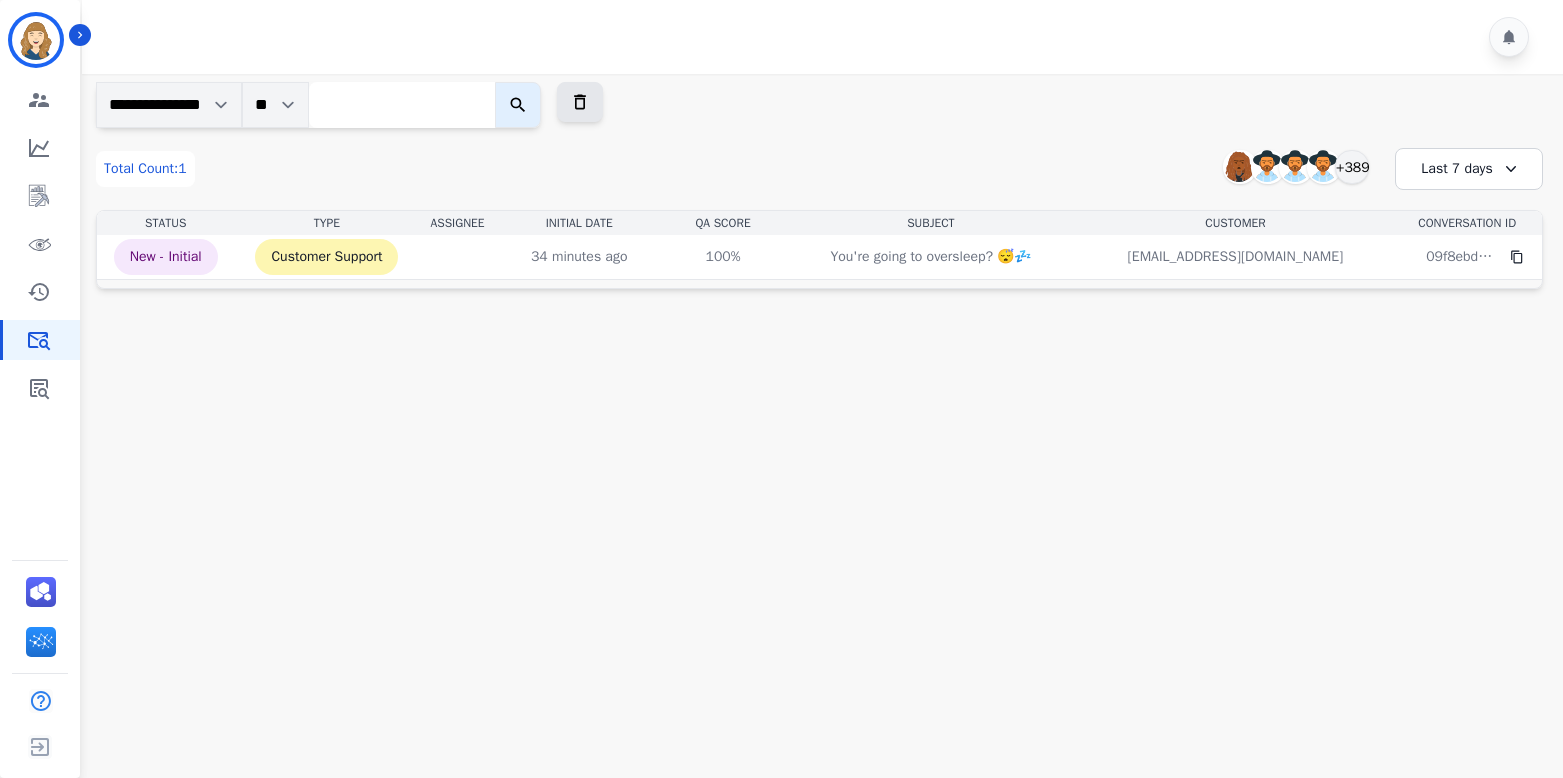 click at bounding box center [402, 105] 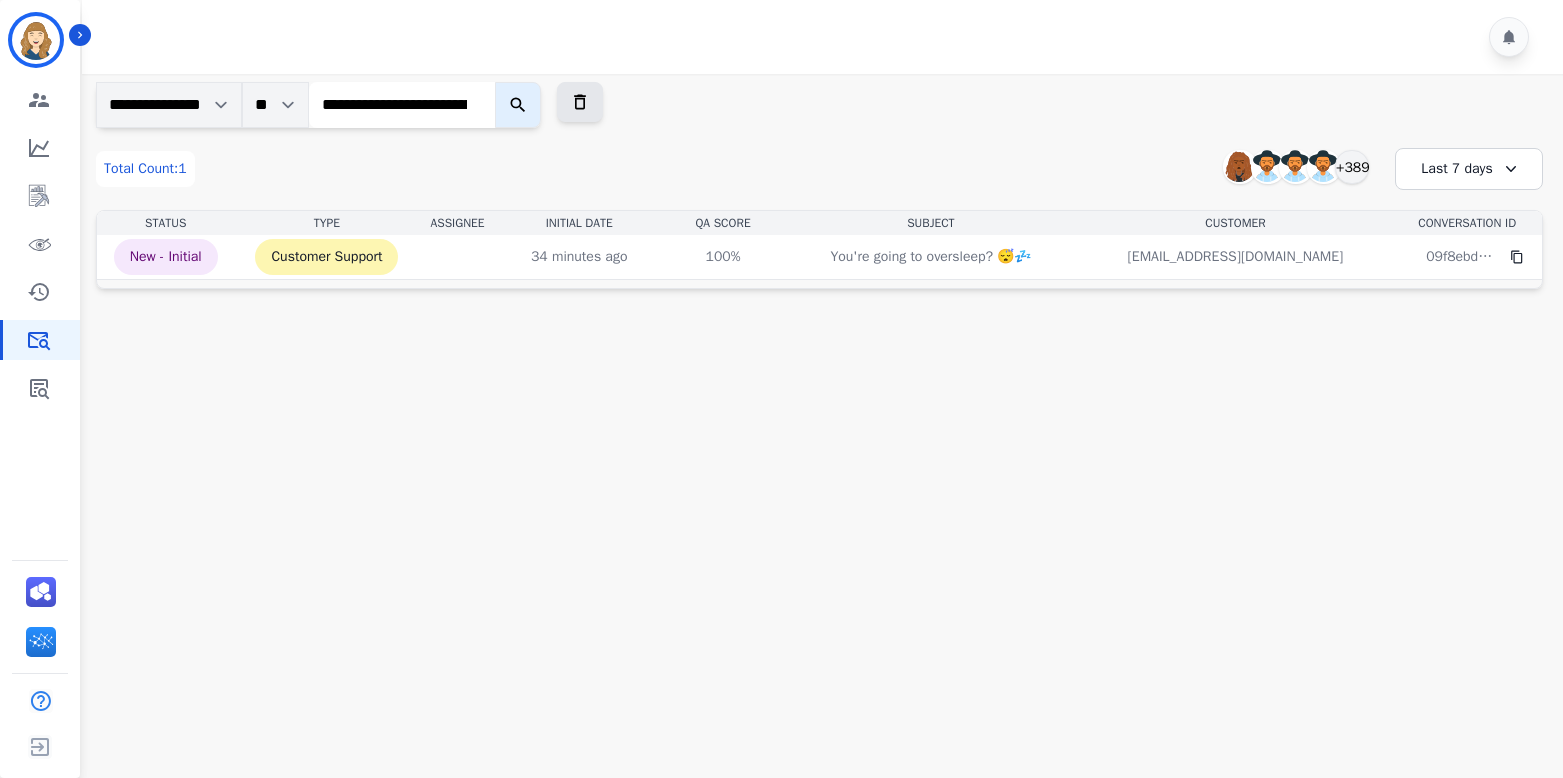 scroll, scrollTop: 0, scrollLeft: 156, axis: horizontal 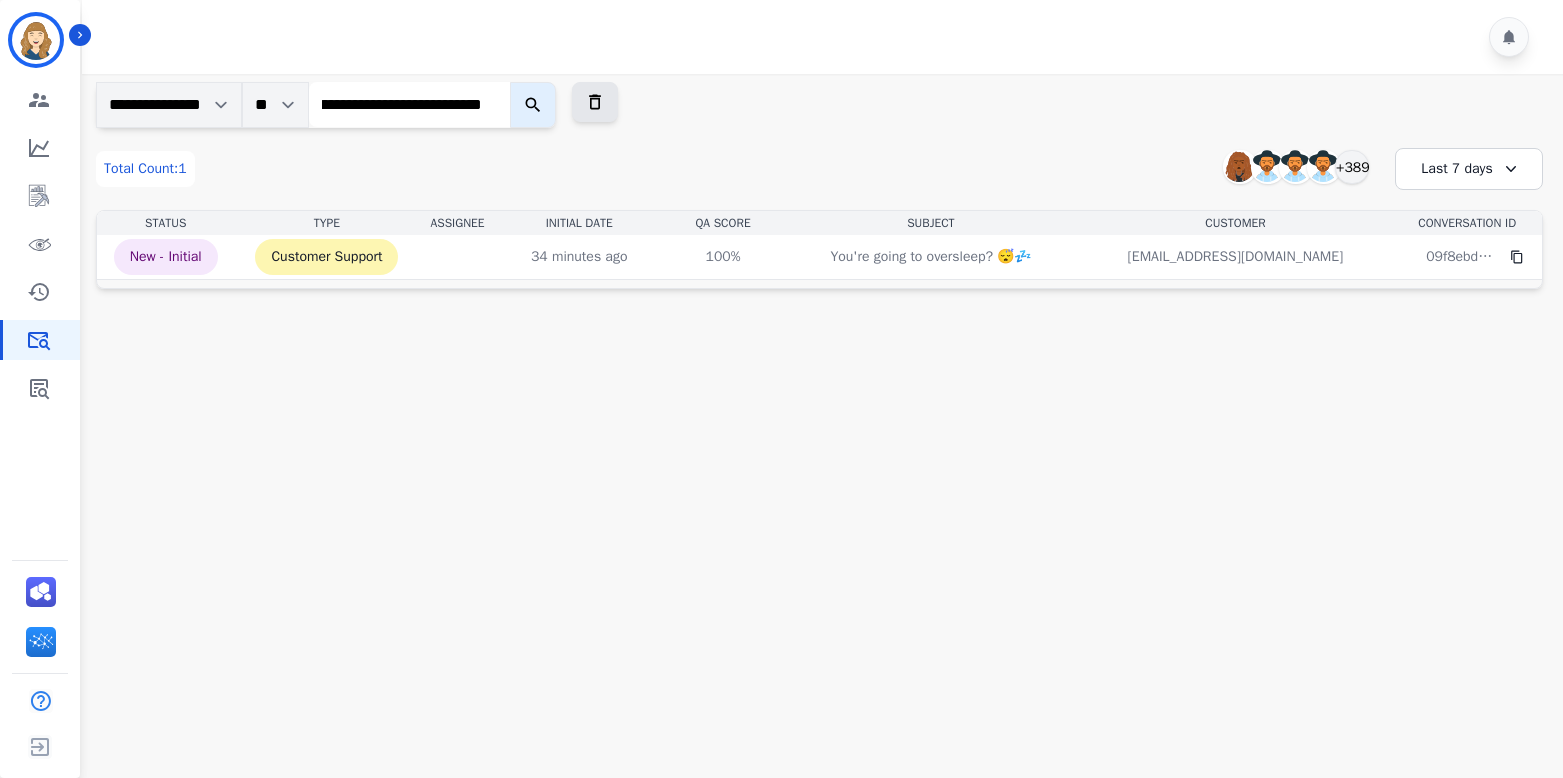 type on "**********" 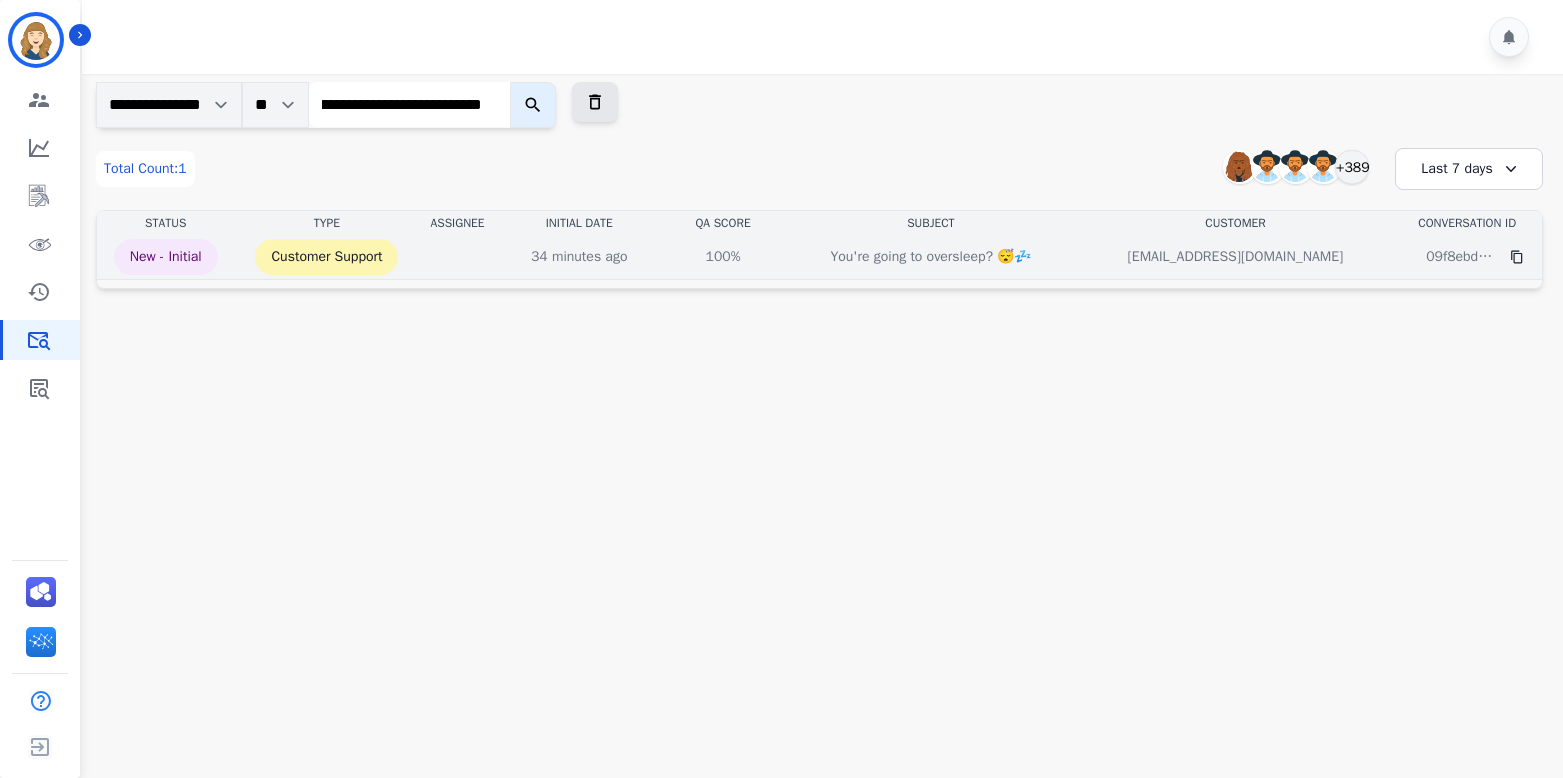 scroll, scrollTop: 0, scrollLeft: 0, axis: both 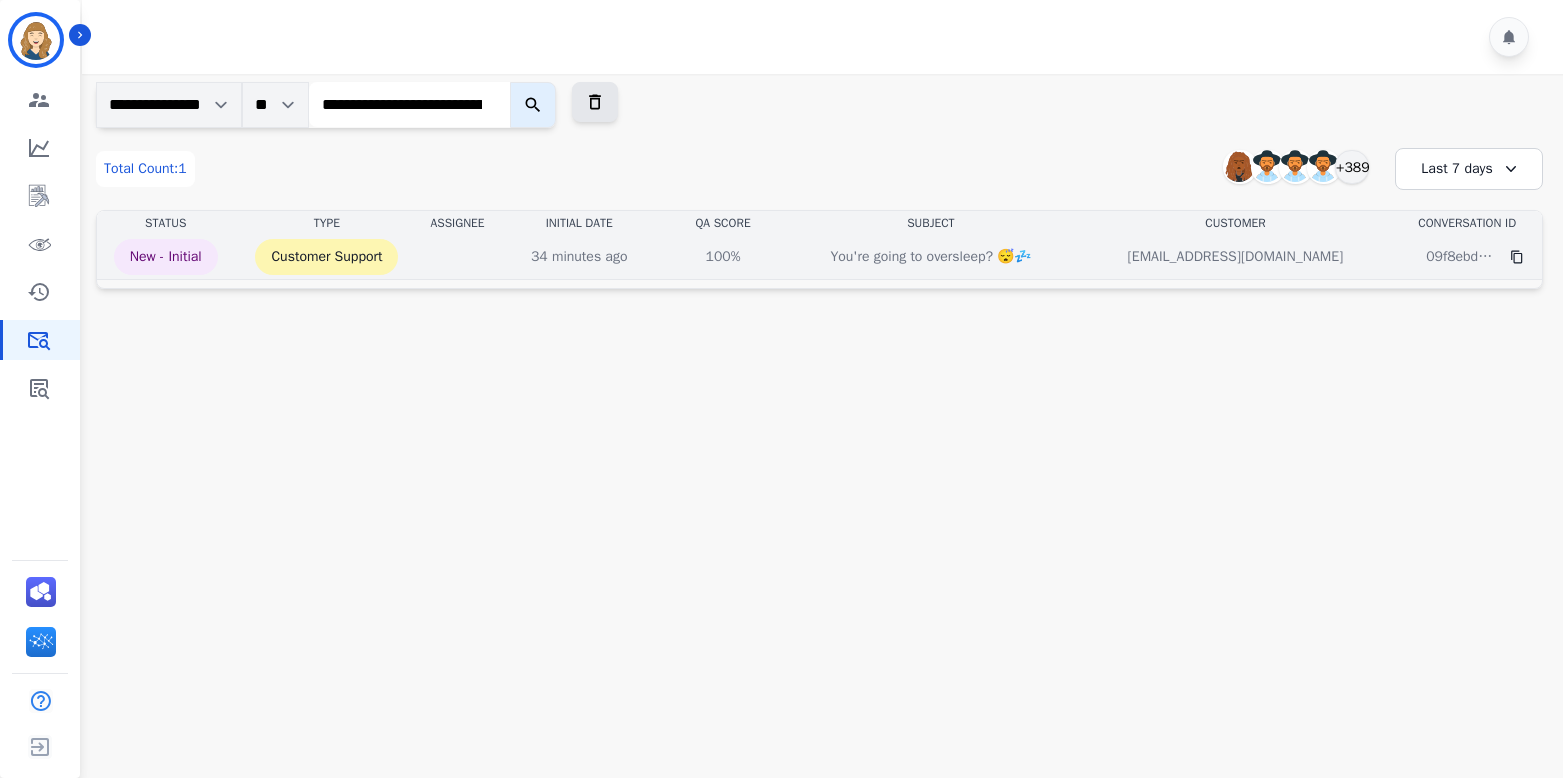 click on "You're going to oversleep? 😴💤" at bounding box center [930, 257] 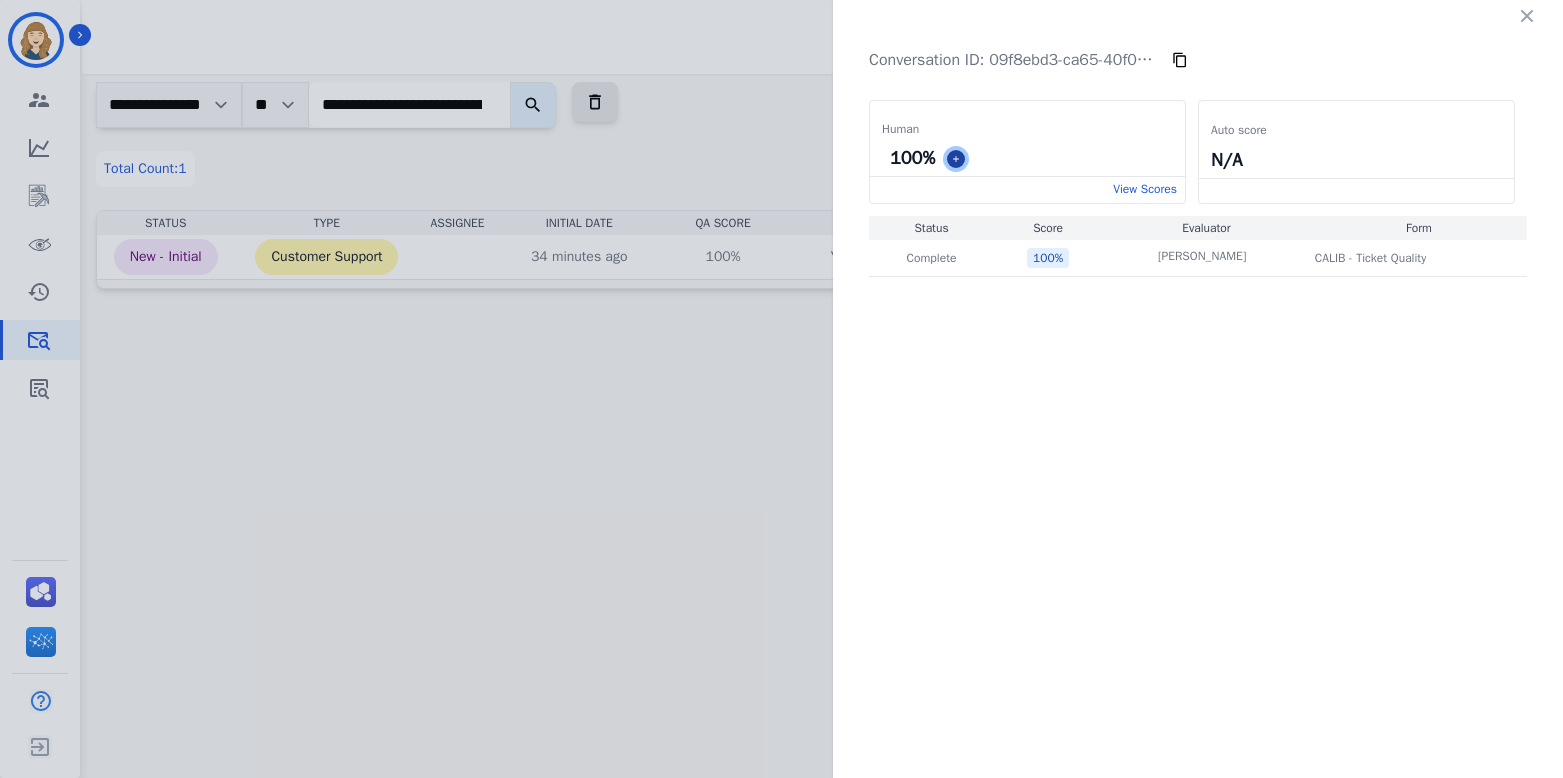 click 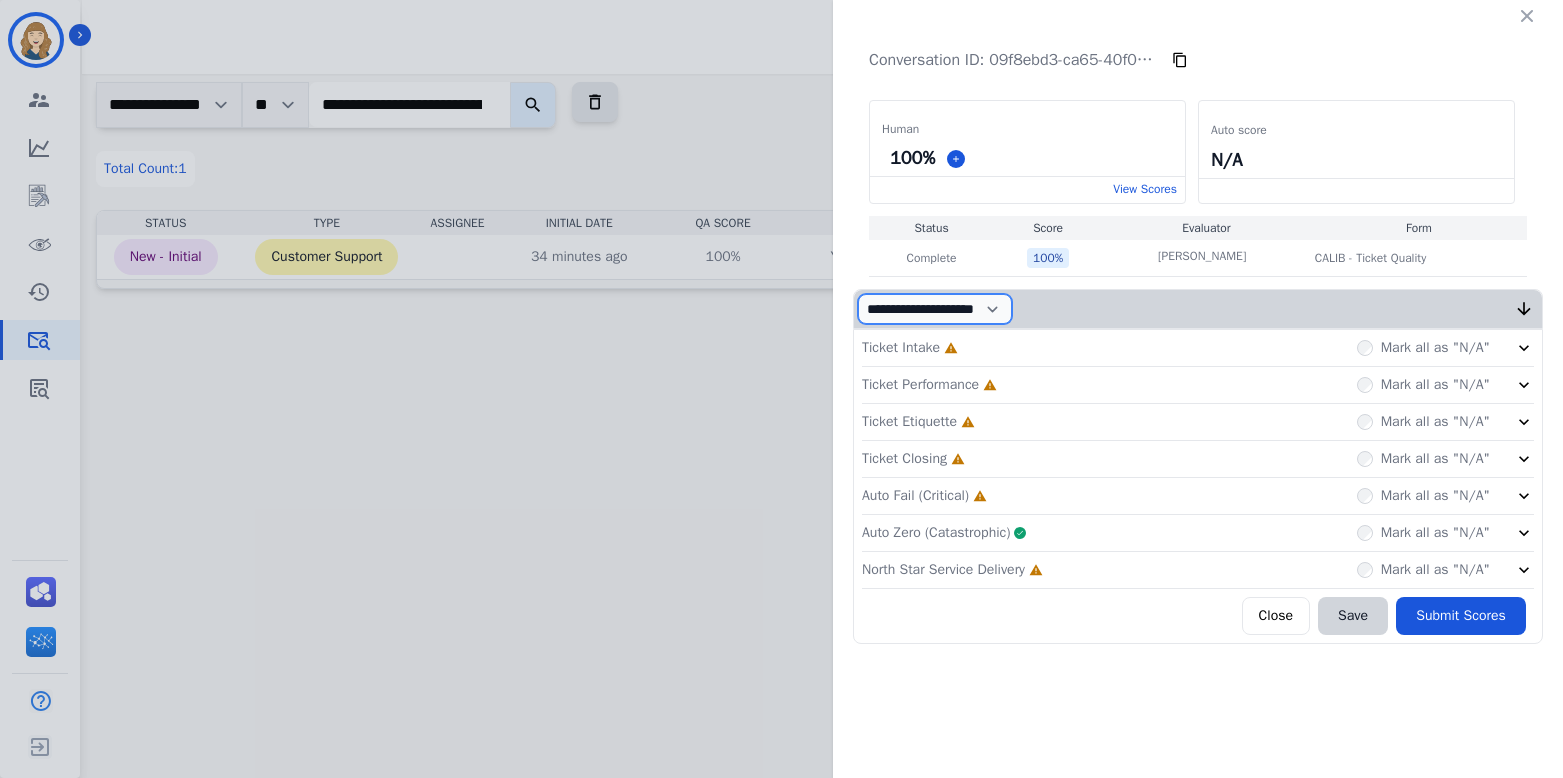 click on "**********" at bounding box center [935, 309] 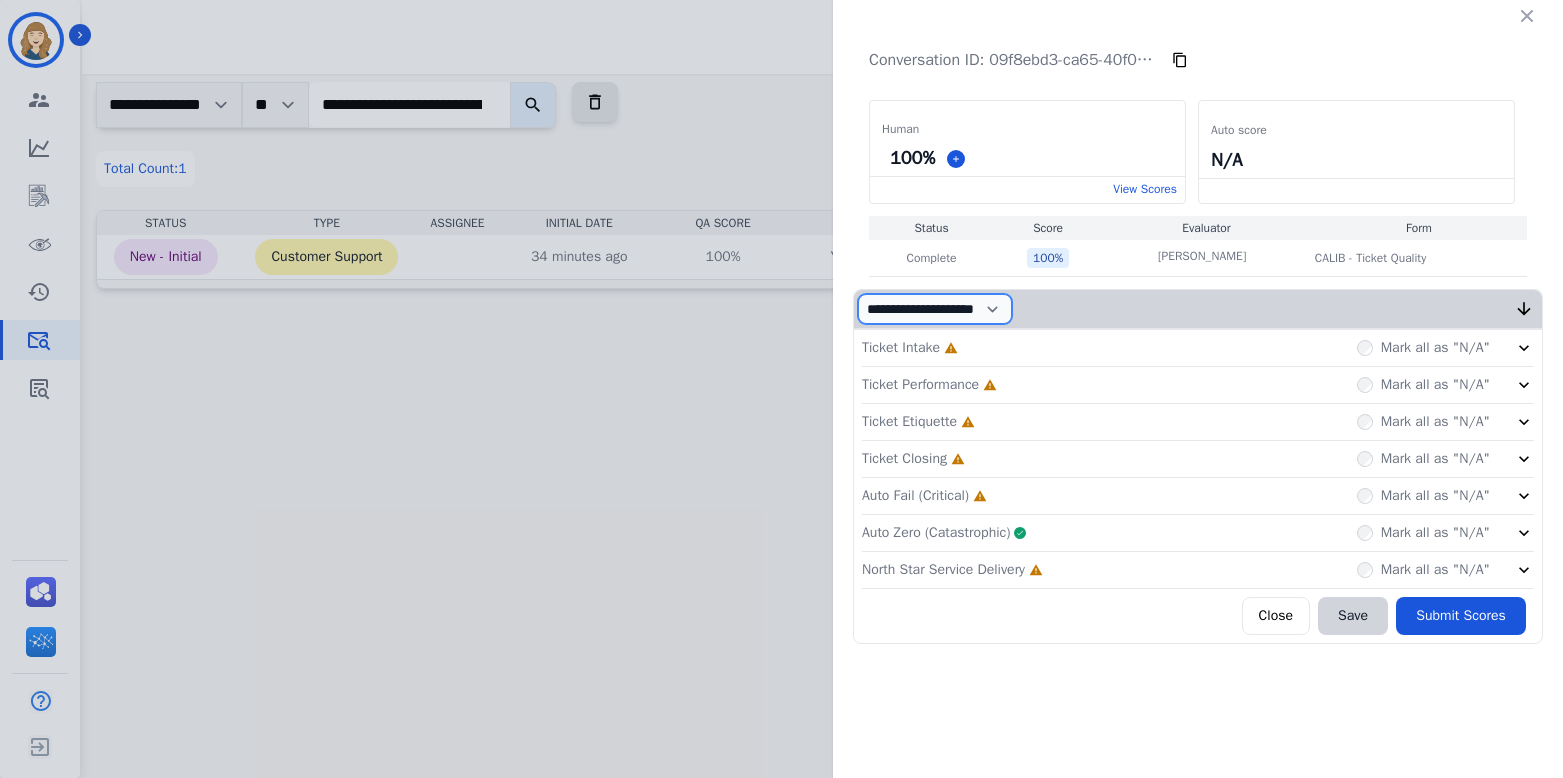 select on "*" 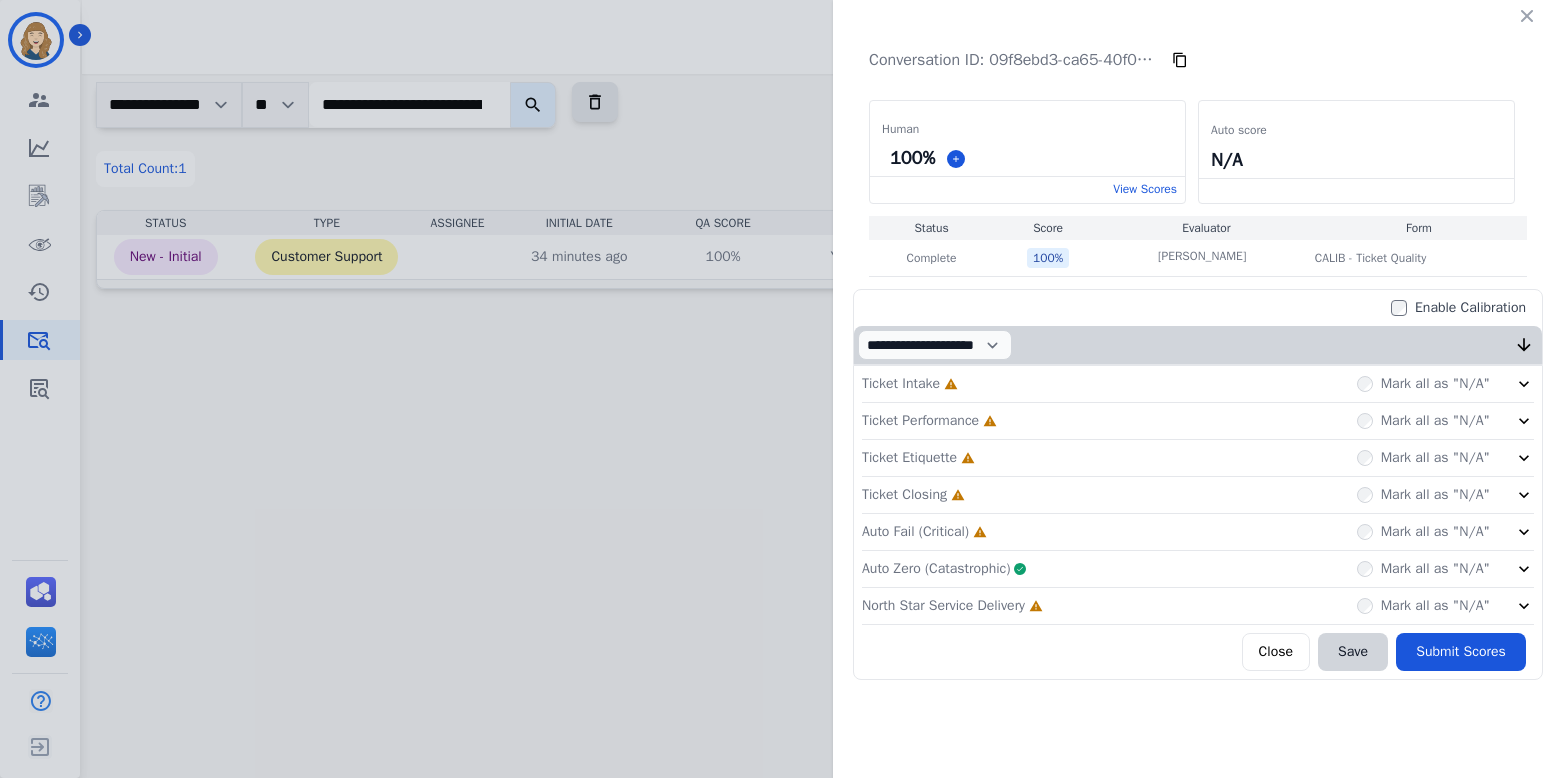 click 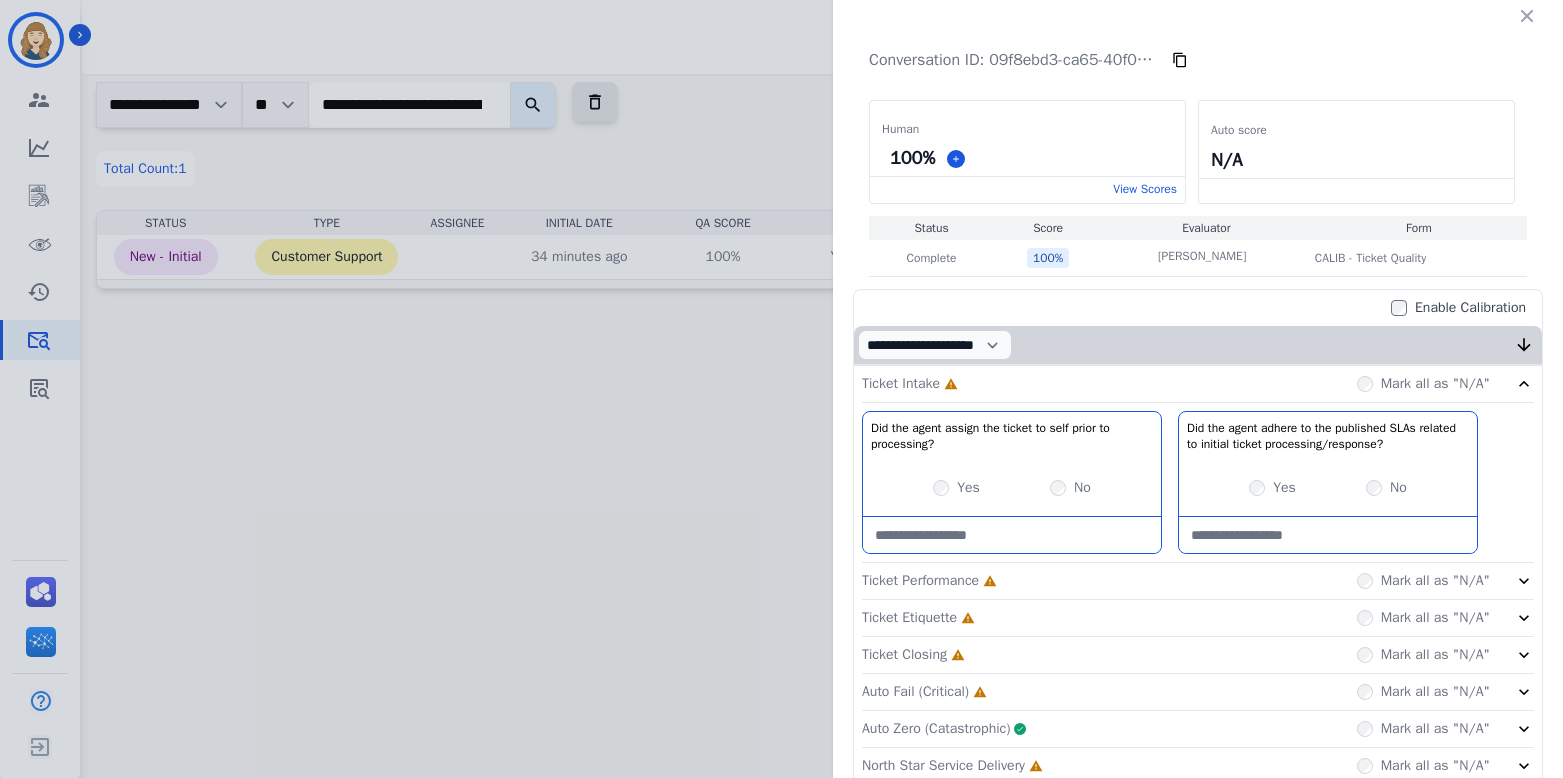 click on "No" at bounding box center [1386, 488] 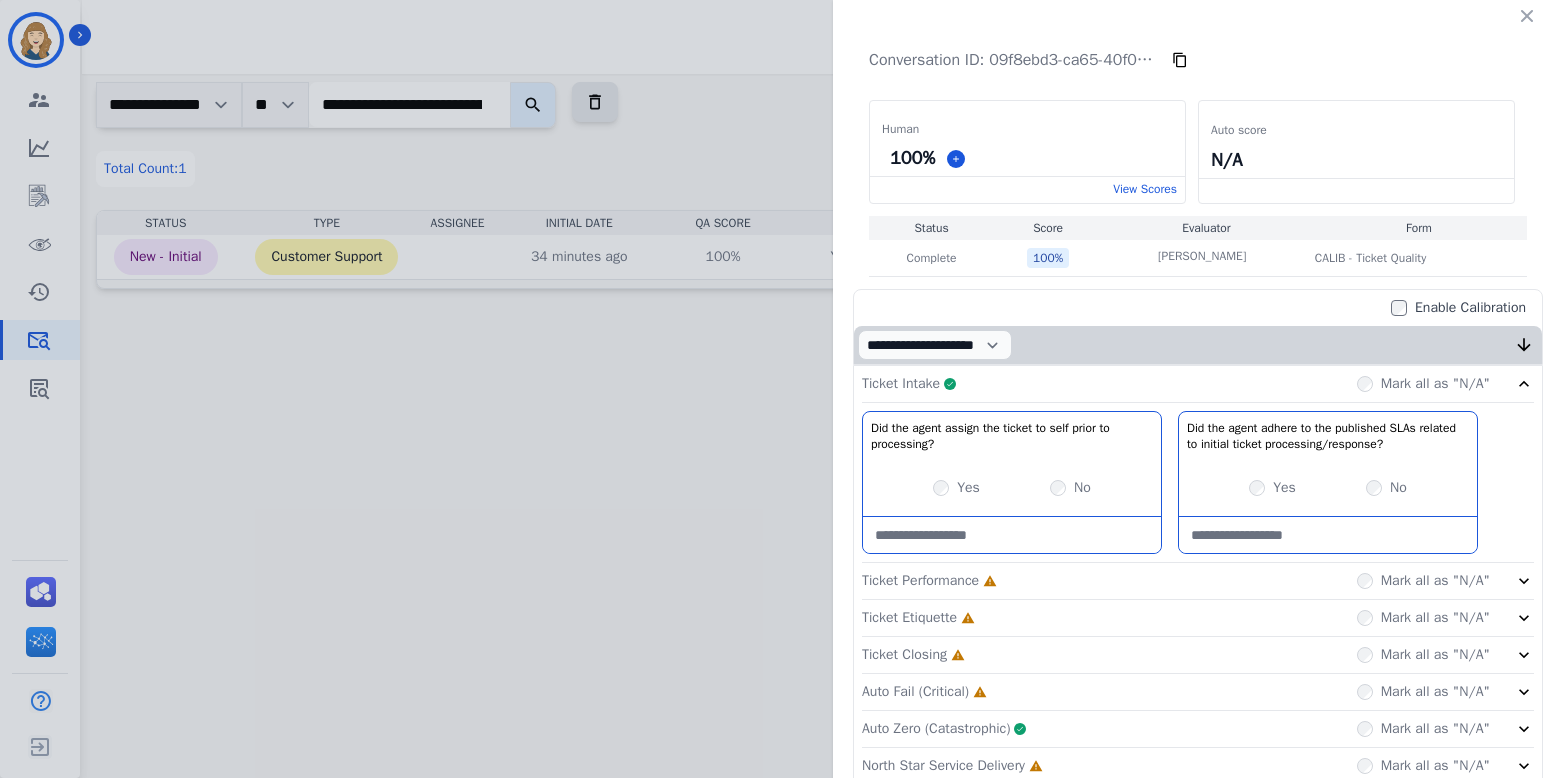 click at bounding box center [1328, 535] 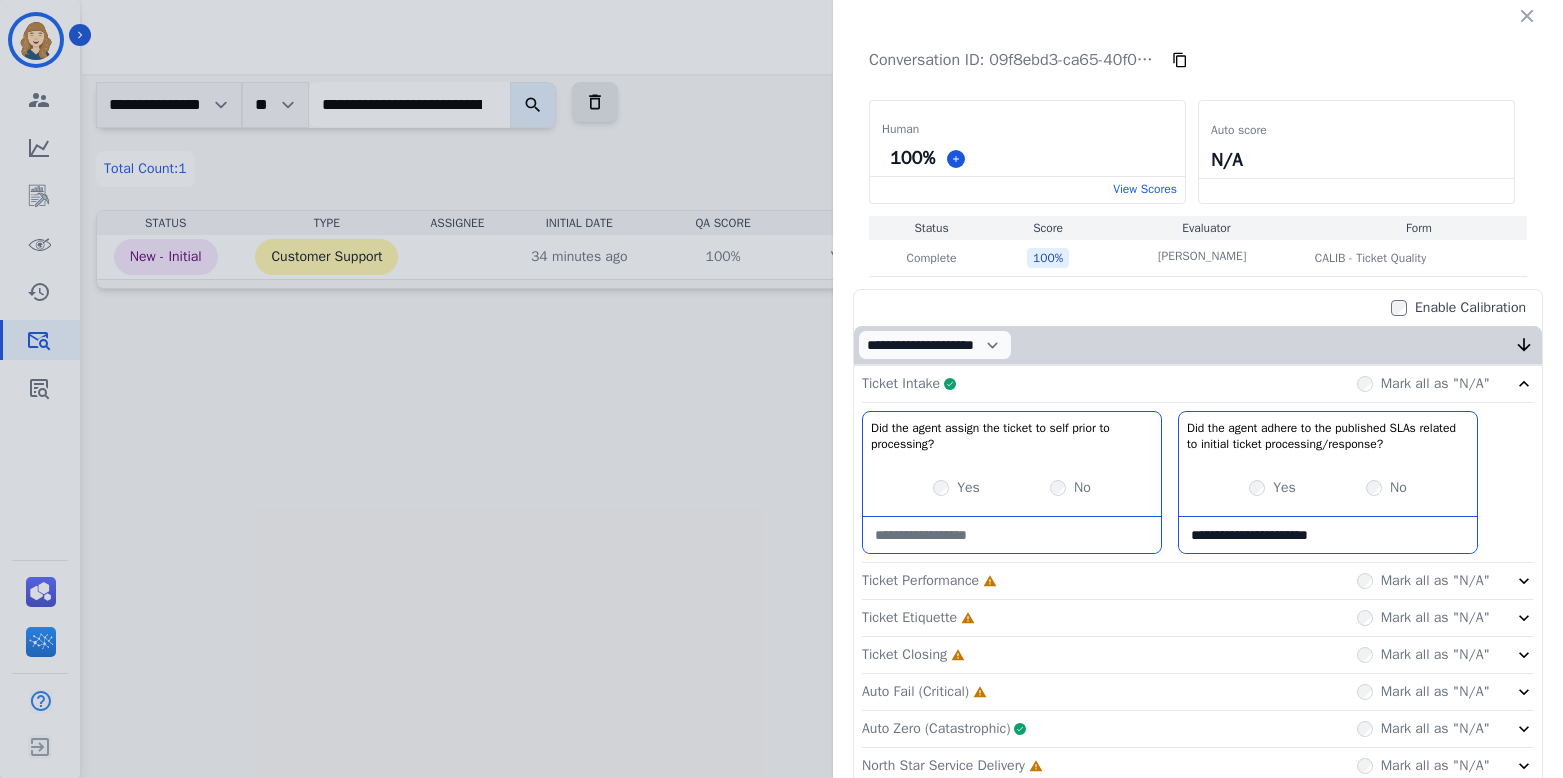 drag, startPoint x: 1385, startPoint y: 542, endPoint x: 1023, endPoint y: 540, distance: 362.00552 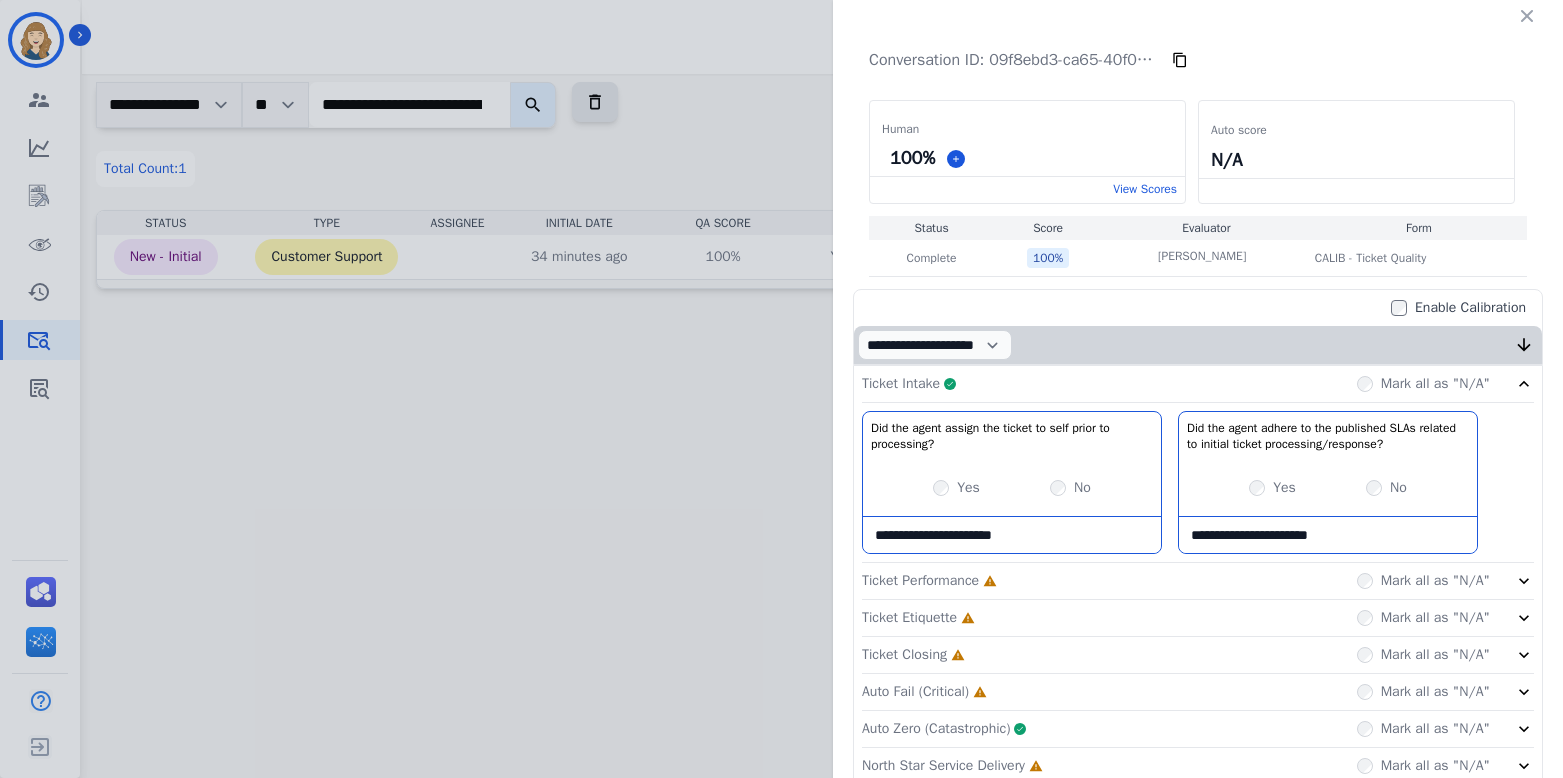 type on "**********" 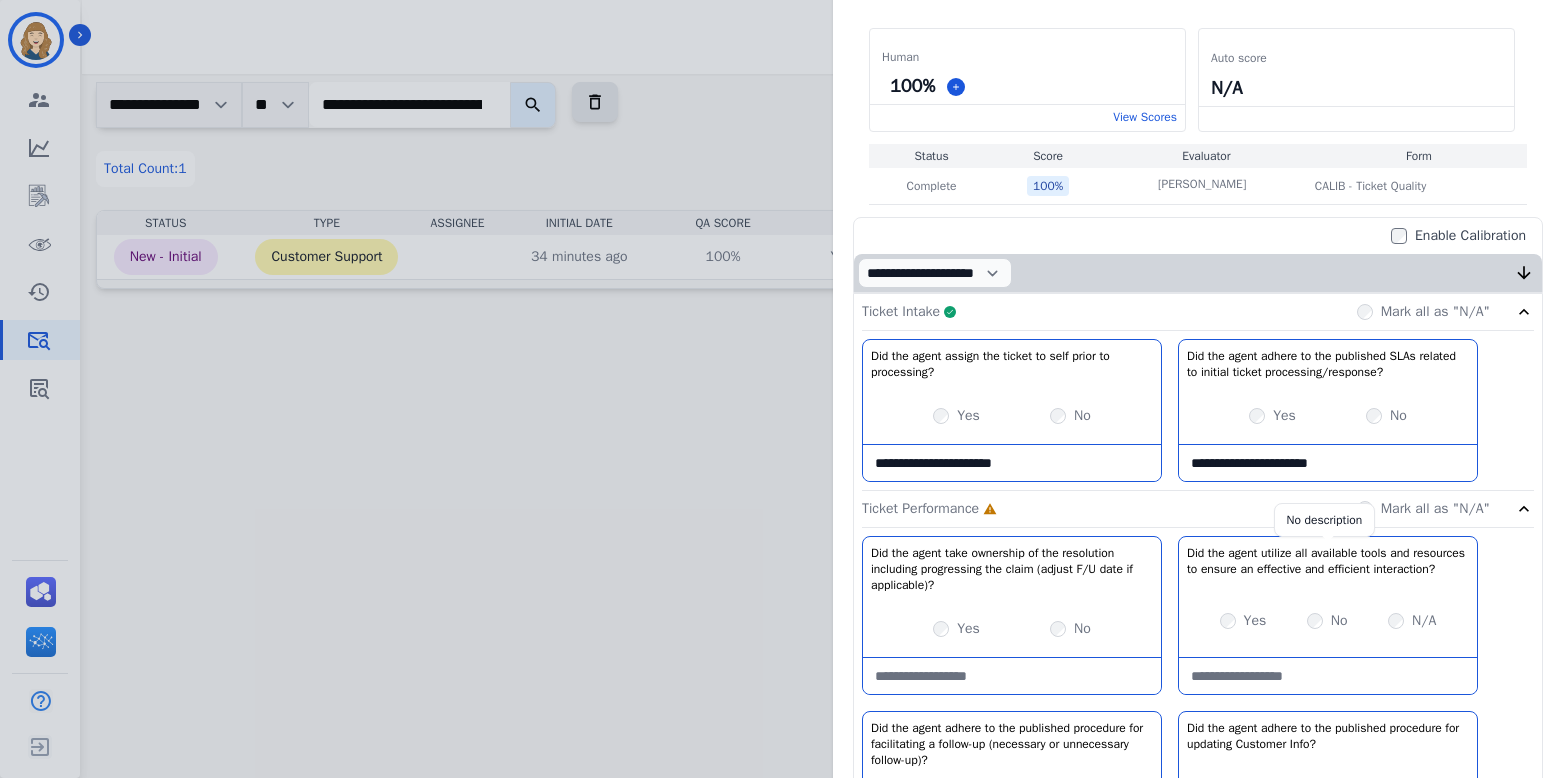 scroll, scrollTop: 167, scrollLeft: 0, axis: vertical 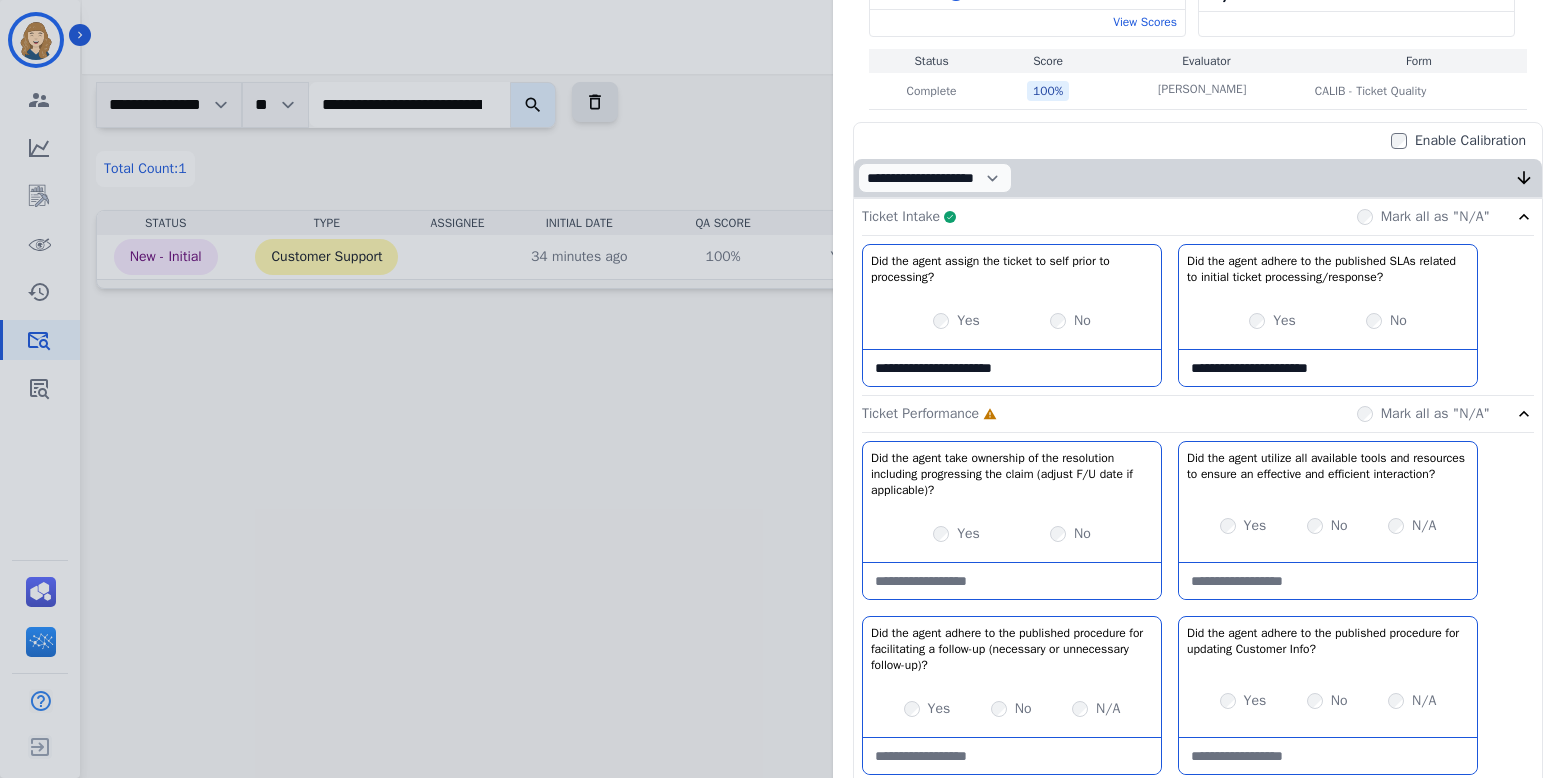 click on "No" at bounding box center (1327, 526) 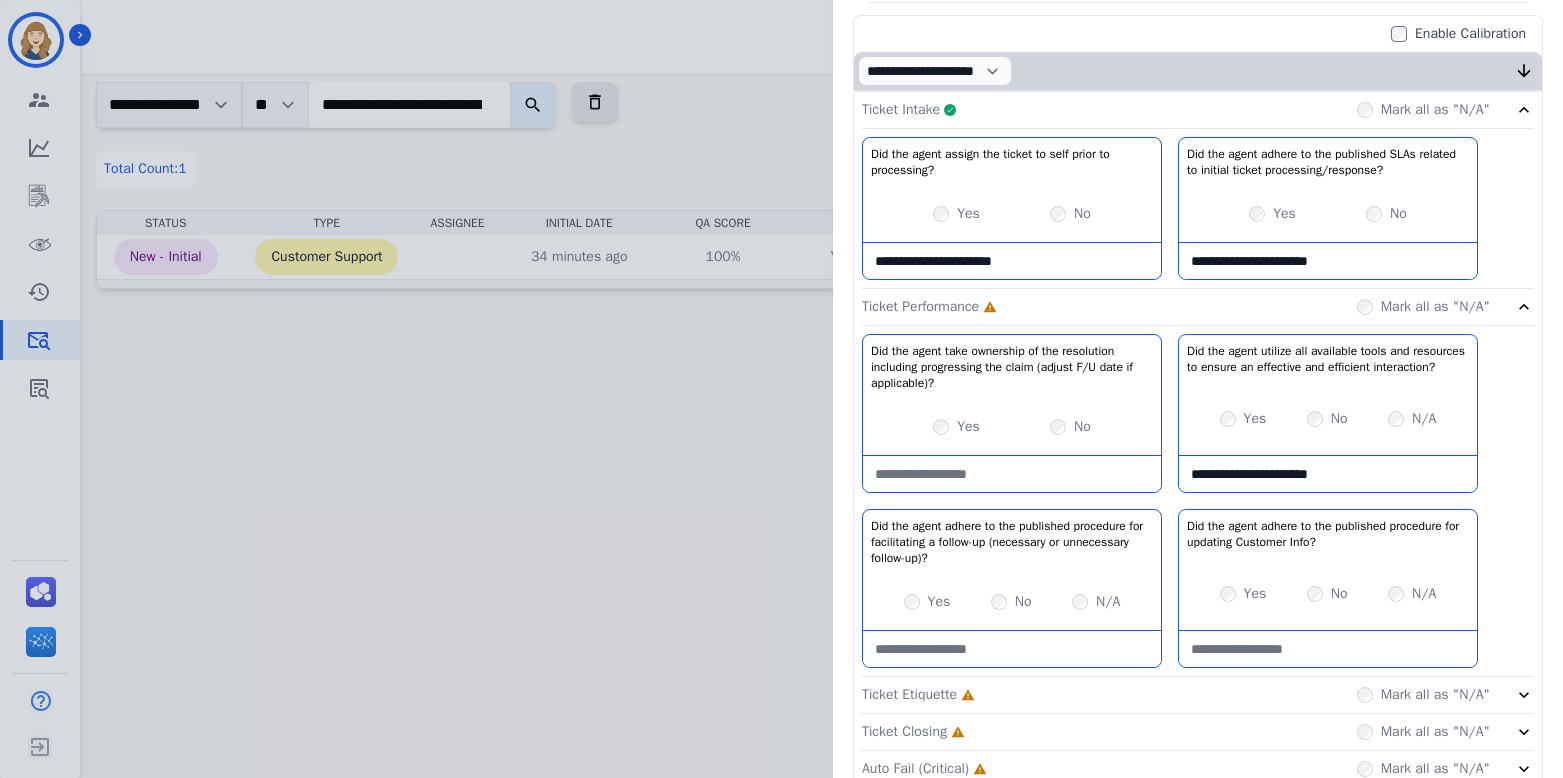 scroll, scrollTop: 433, scrollLeft: 0, axis: vertical 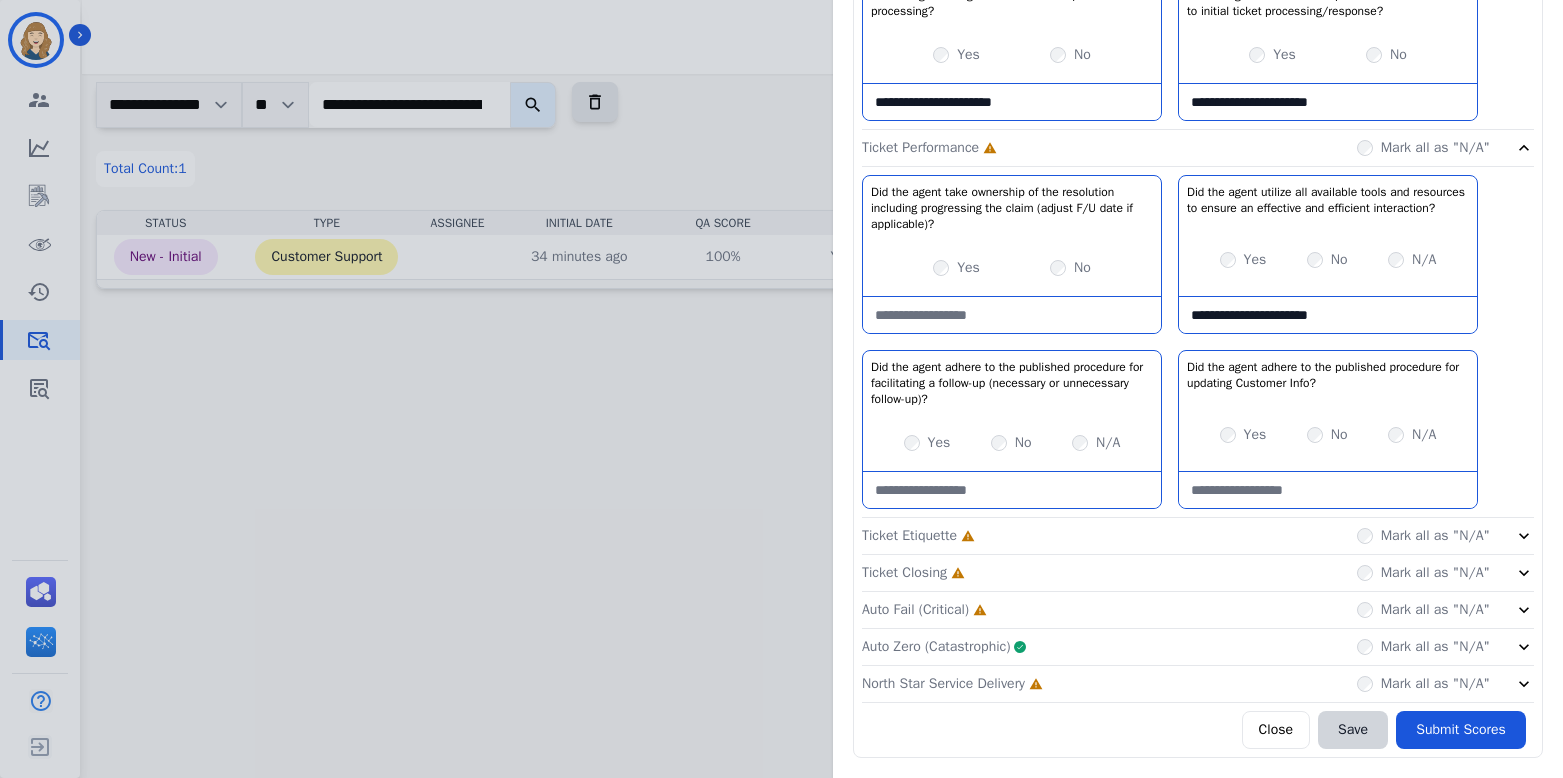type on "**********" 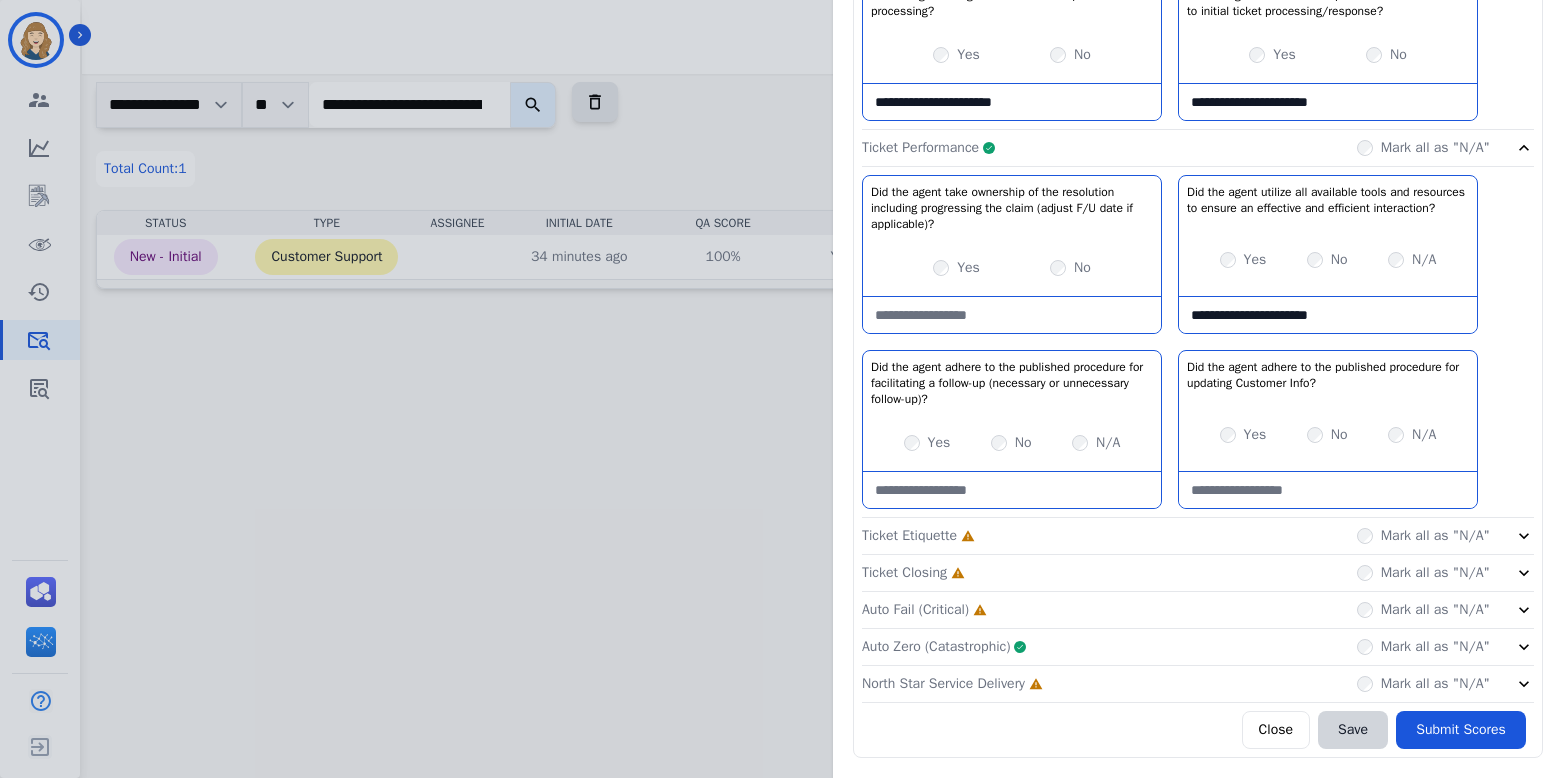click 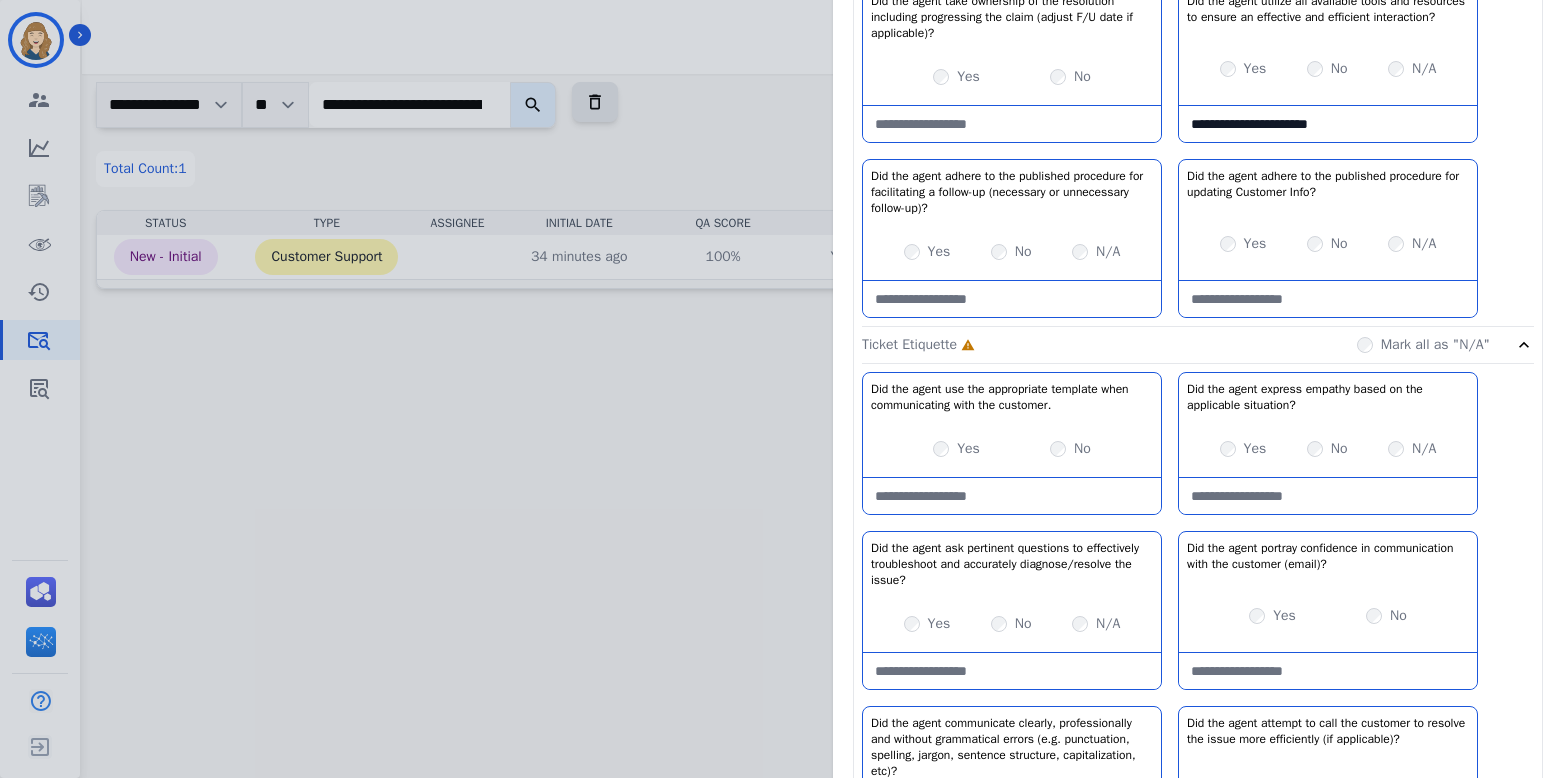 scroll, scrollTop: 839, scrollLeft: 0, axis: vertical 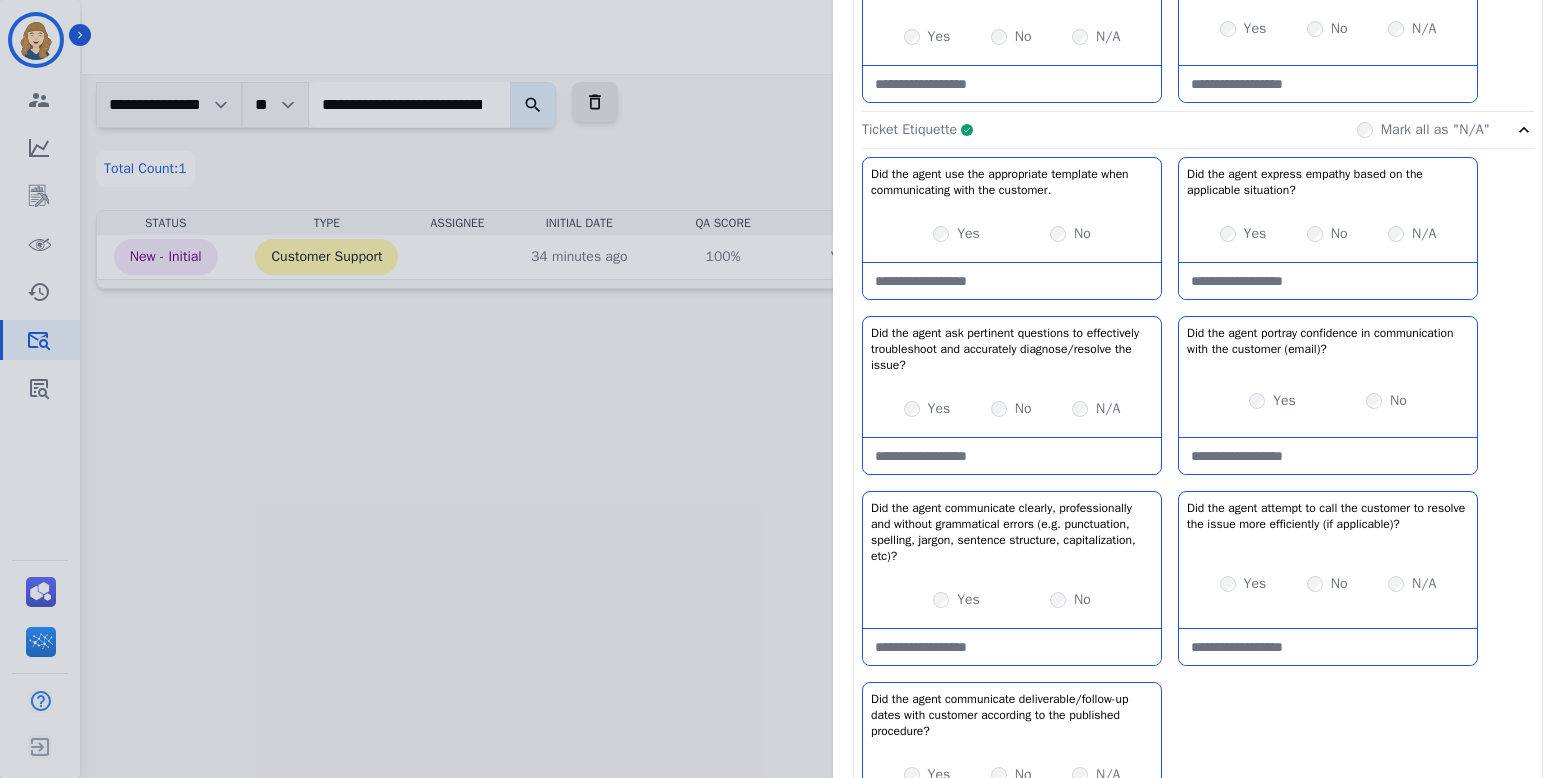 click on "Yes" at bounding box center (956, 234) 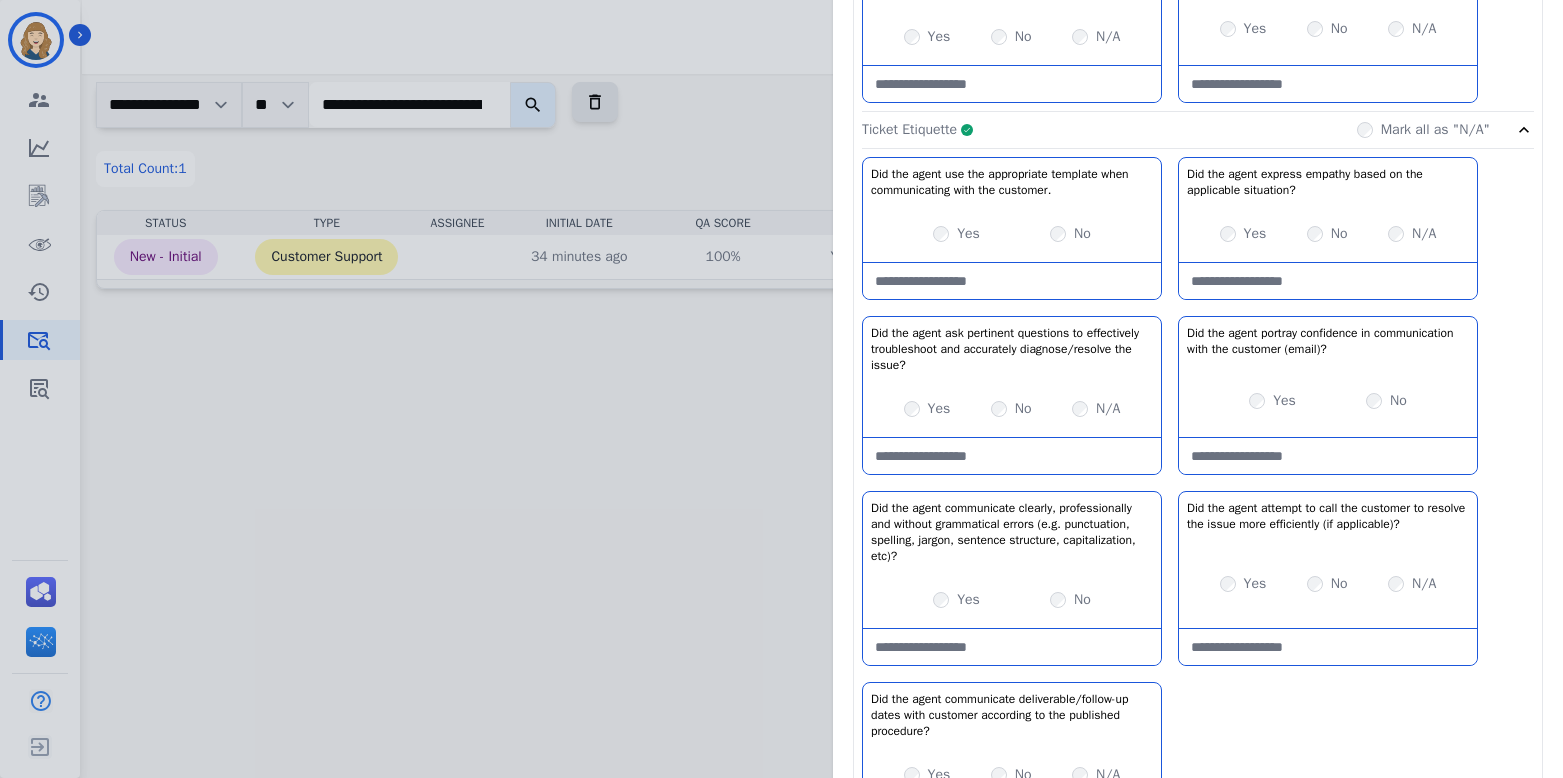 click on "Yes" at bounding box center (1272, 401) 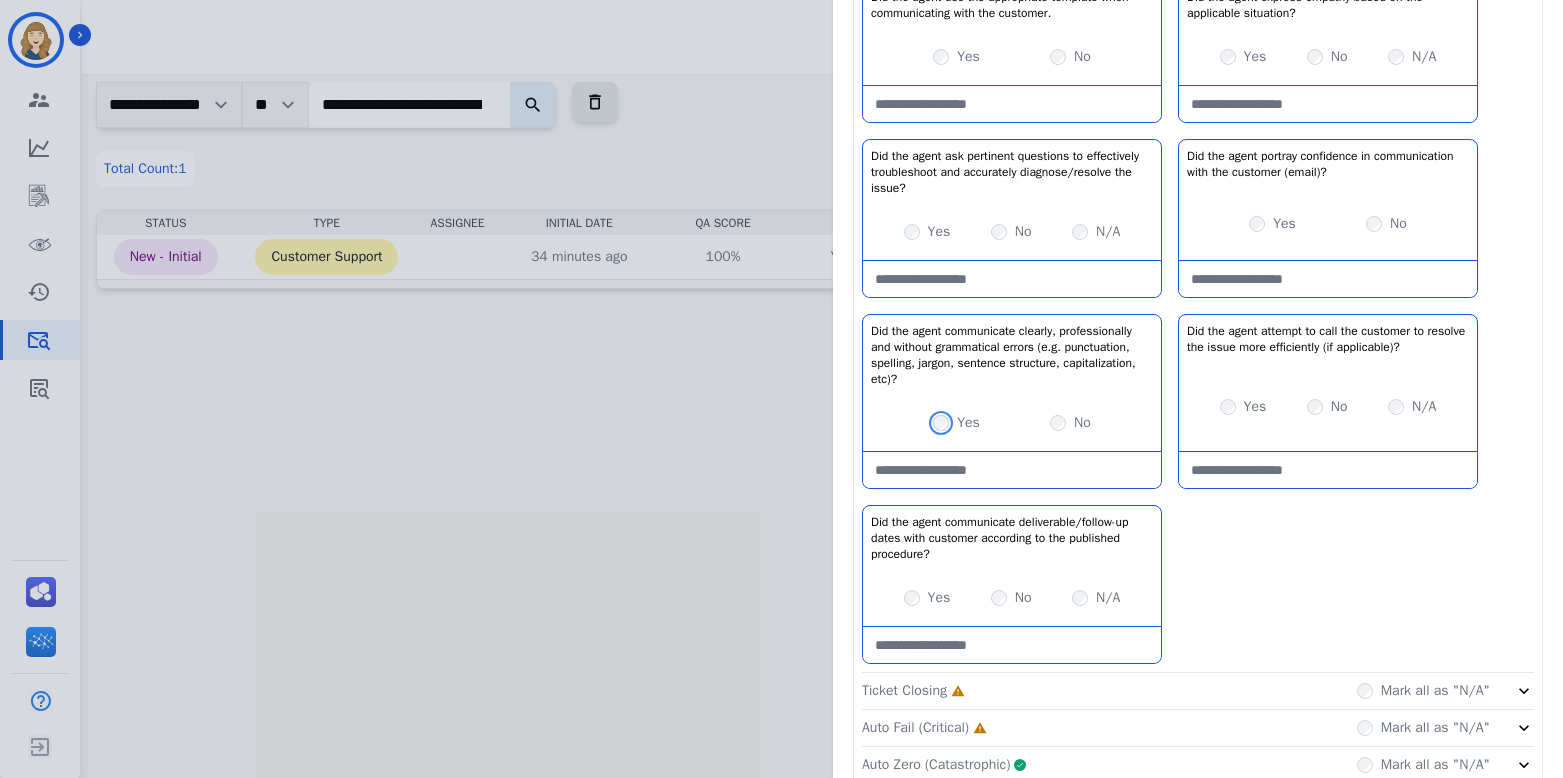 scroll, scrollTop: 1134, scrollLeft: 0, axis: vertical 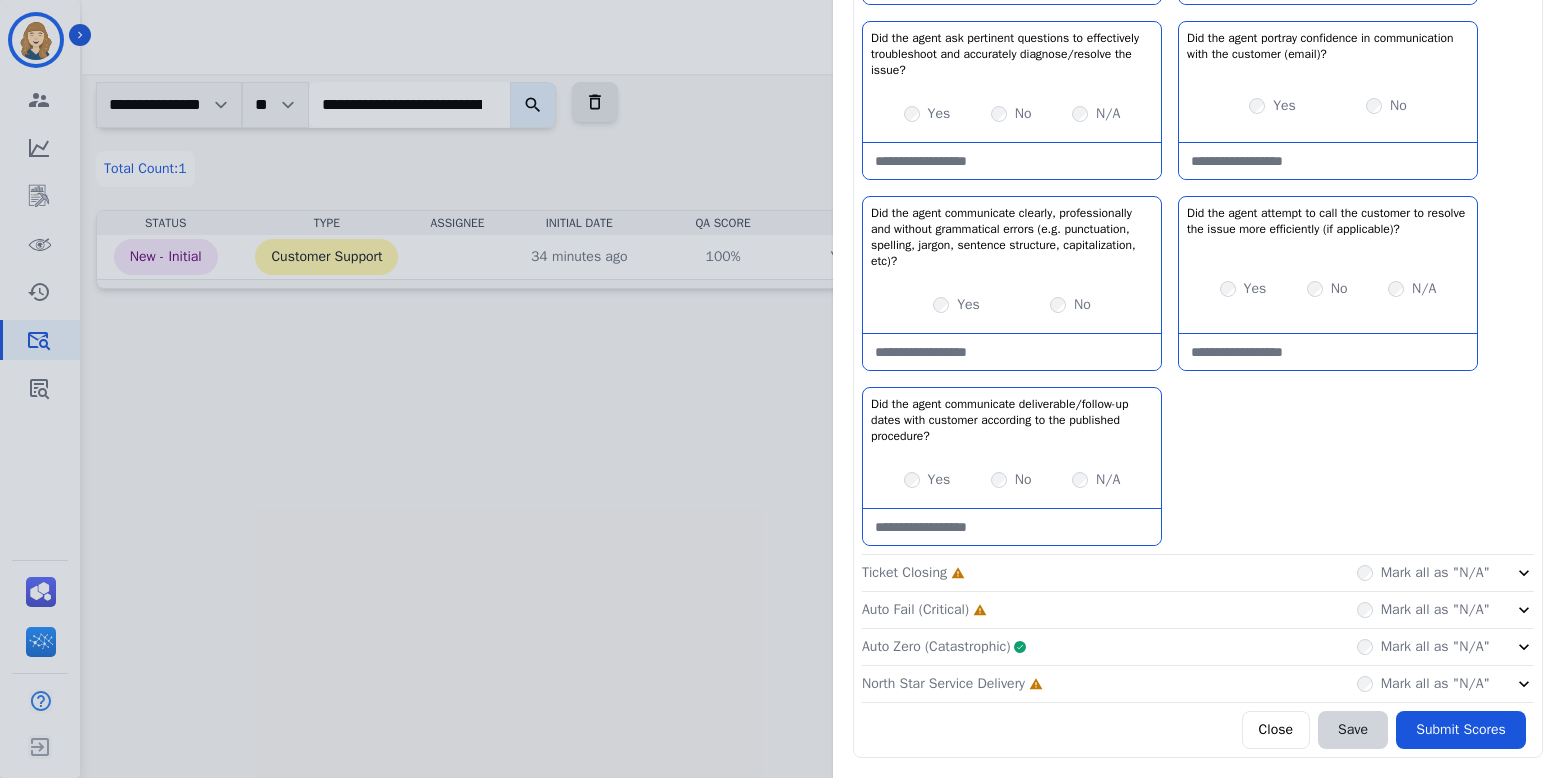 click on "Ticket Closing     Incomplete         Mark all as "N/A"" 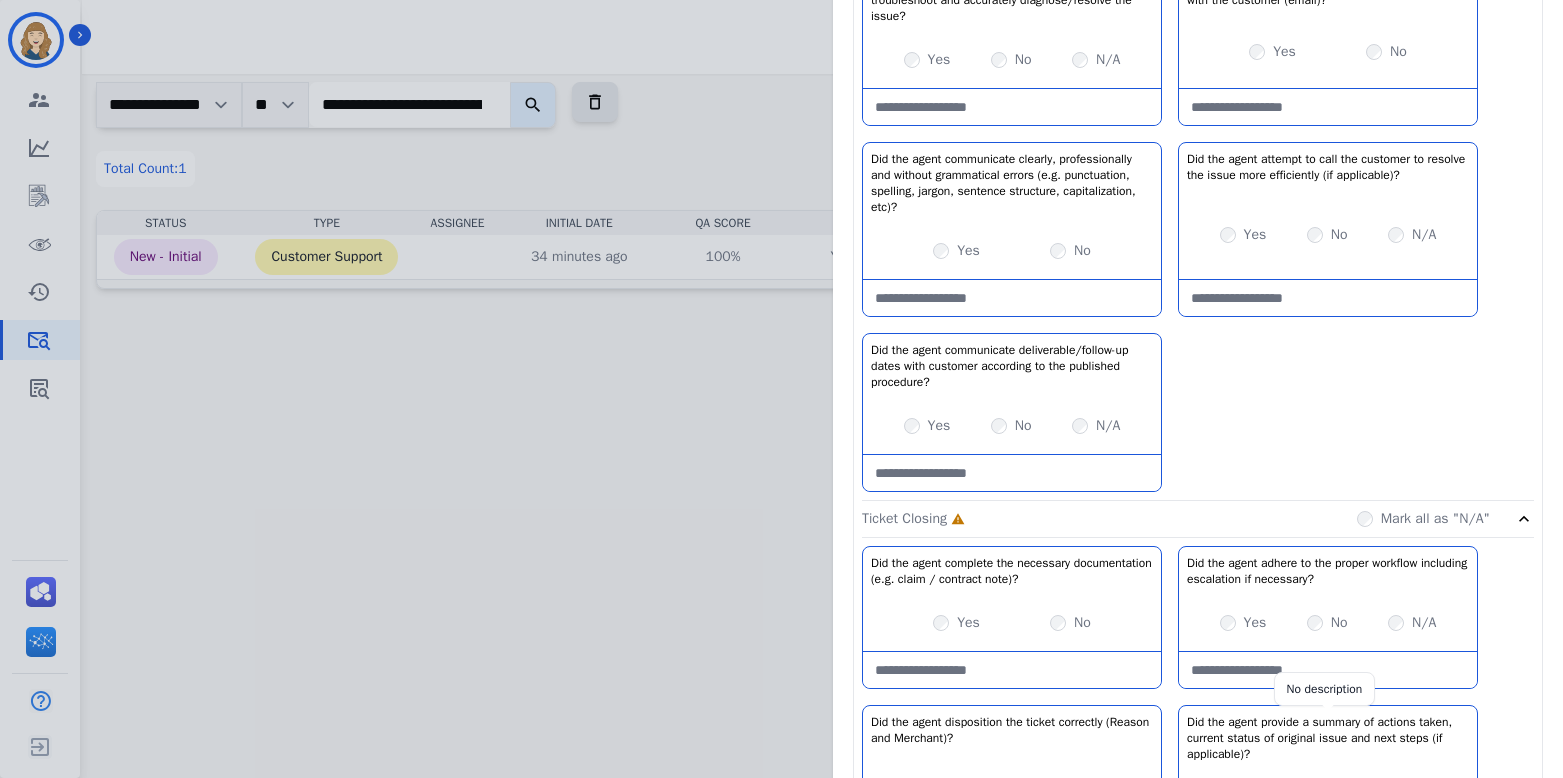 scroll, scrollTop: 1467, scrollLeft: 0, axis: vertical 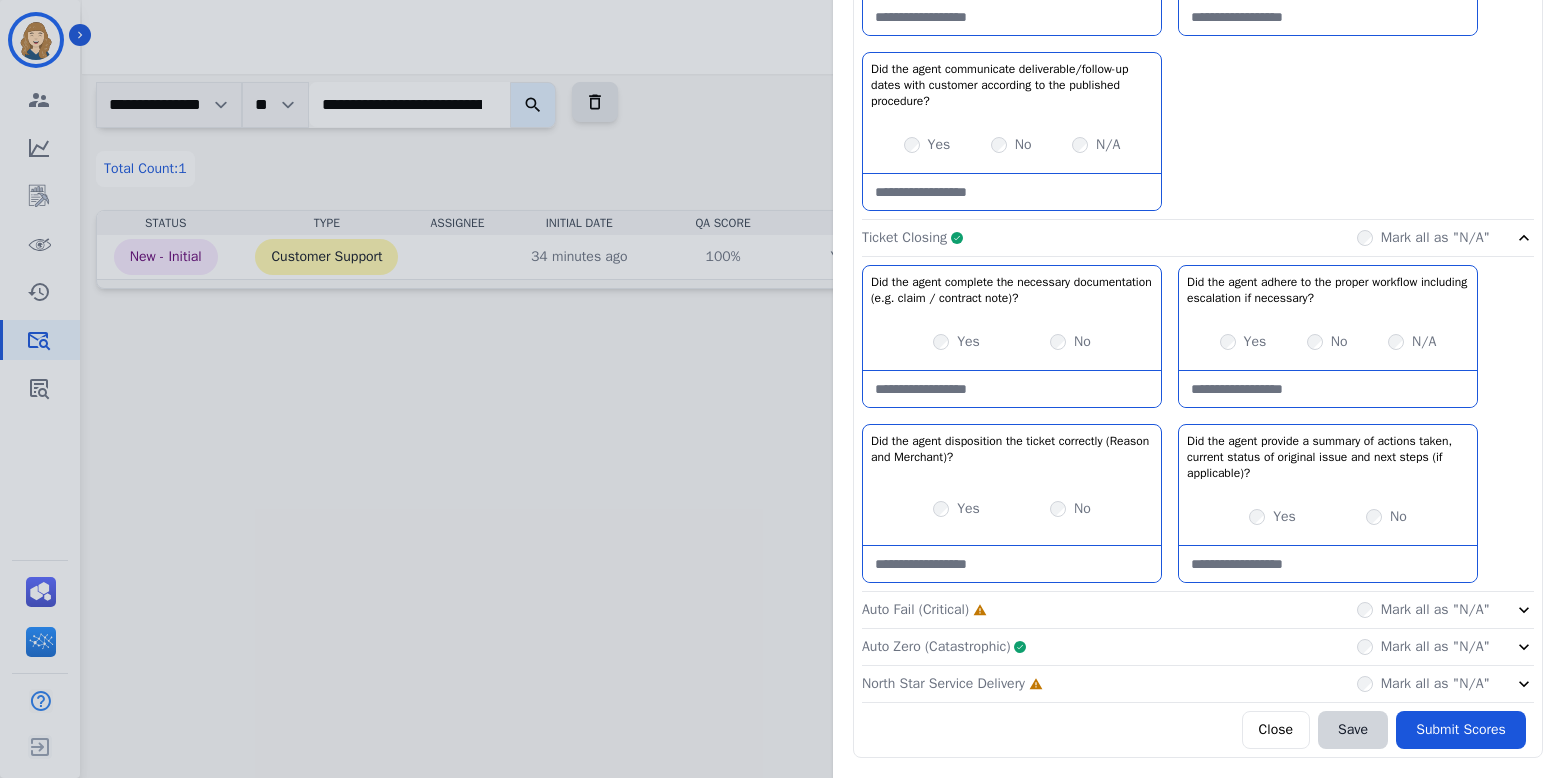 click on "Mark all as "N/A"" at bounding box center (1445, 610) 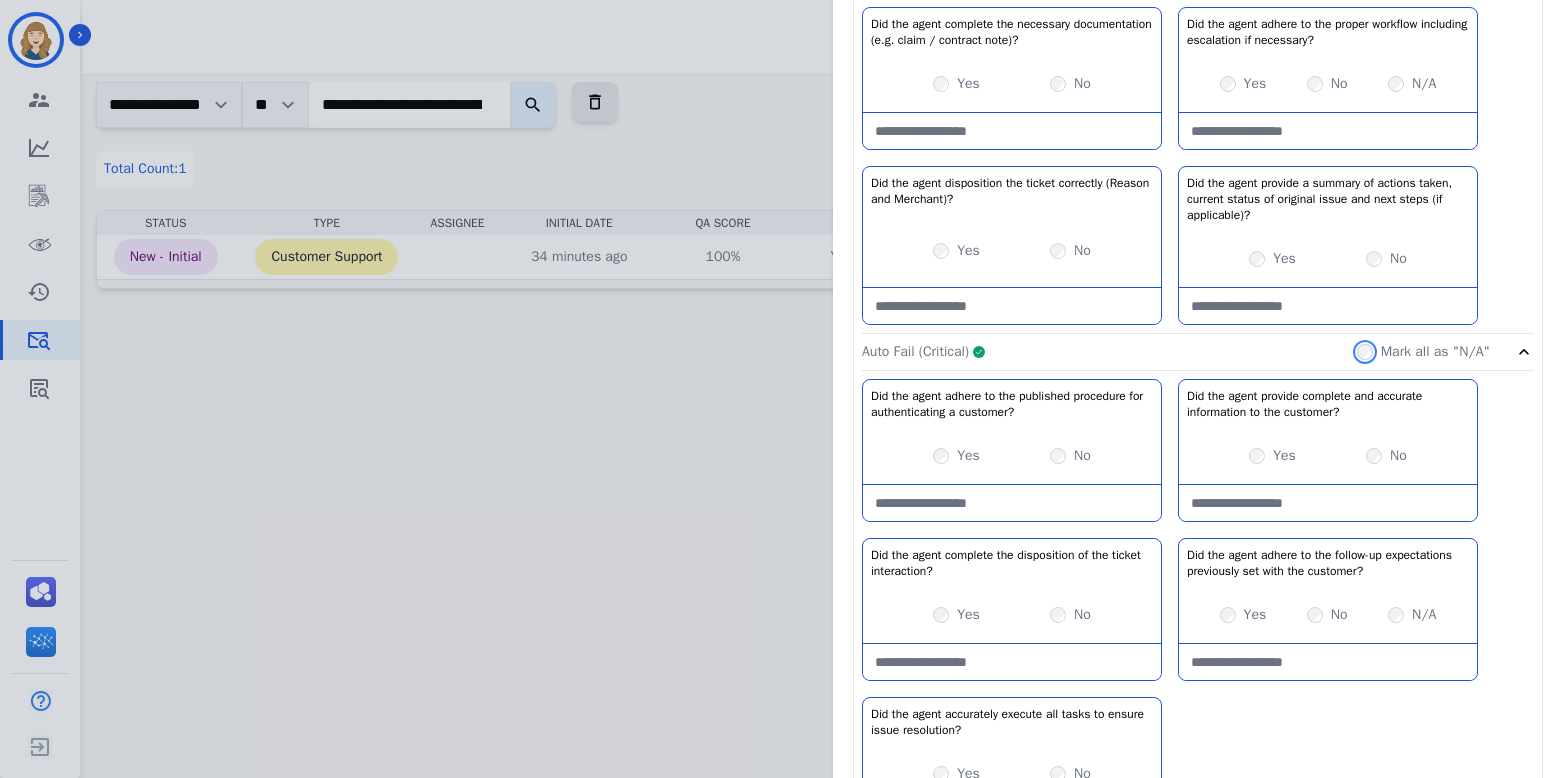scroll, scrollTop: 1871, scrollLeft: 0, axis: vertical 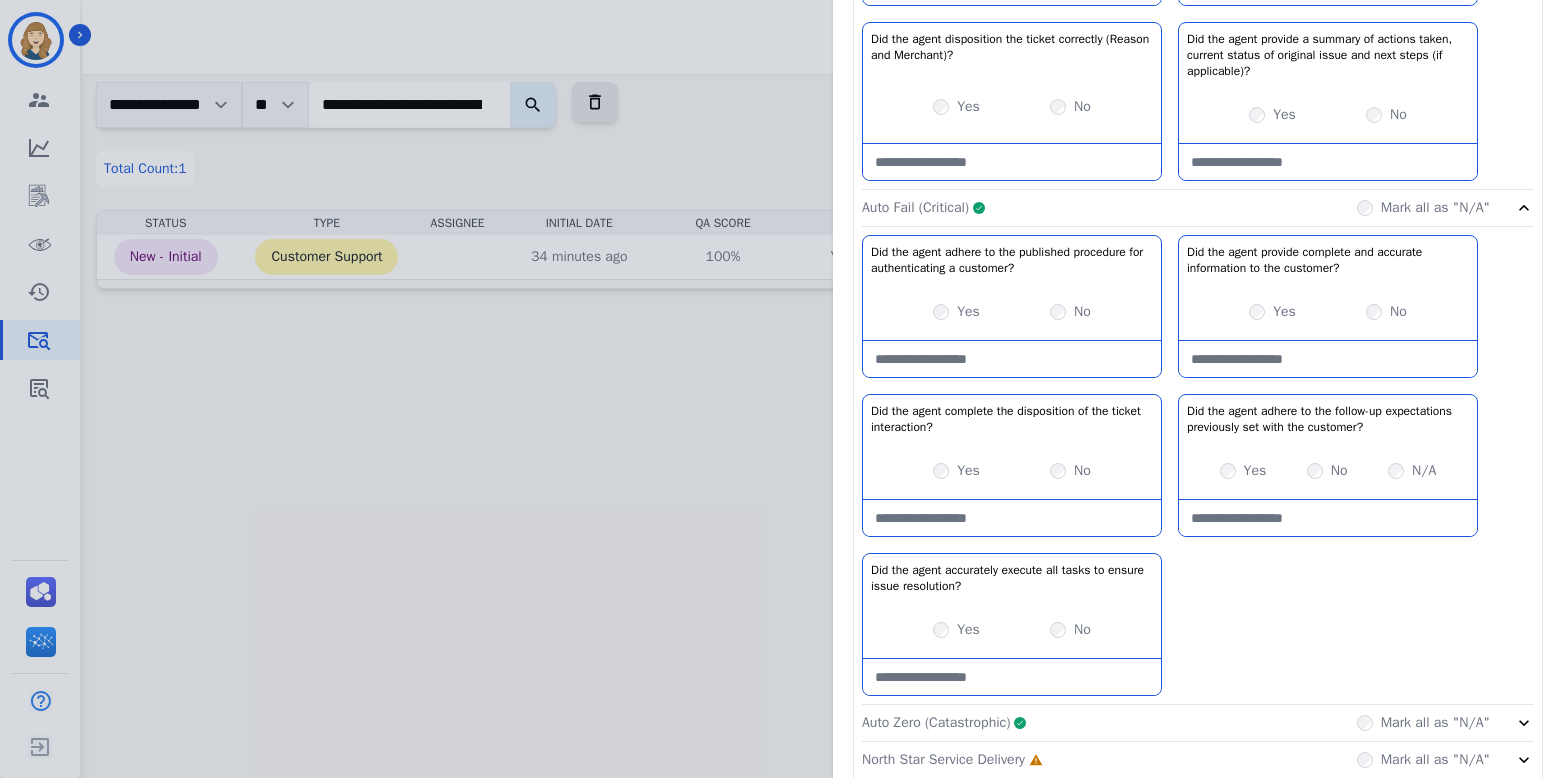 click on "Yes" at bounding box center (956, 471) 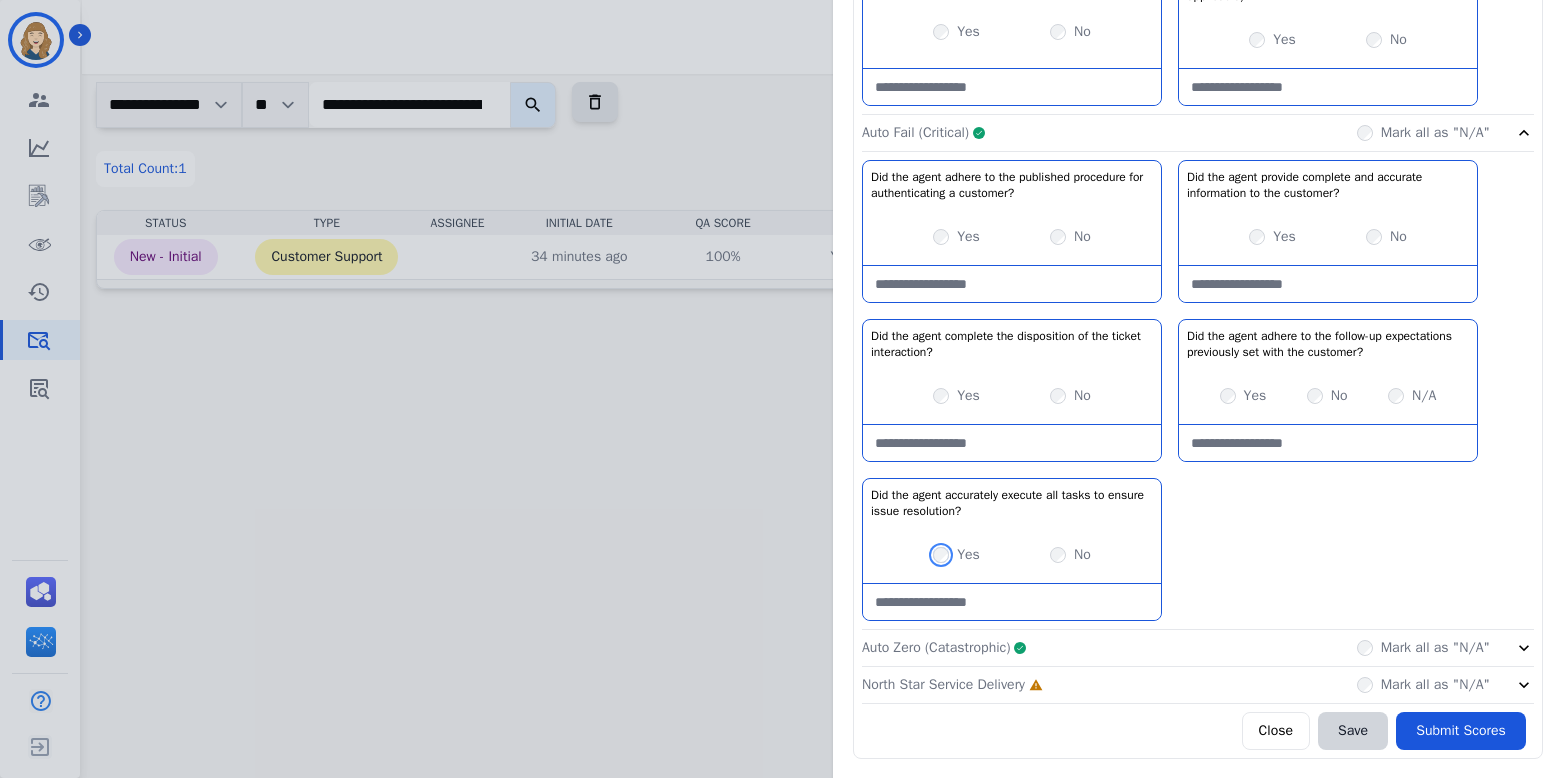 scroll, scrollTop: 1947, scrollLeft: 0, axis: vertical 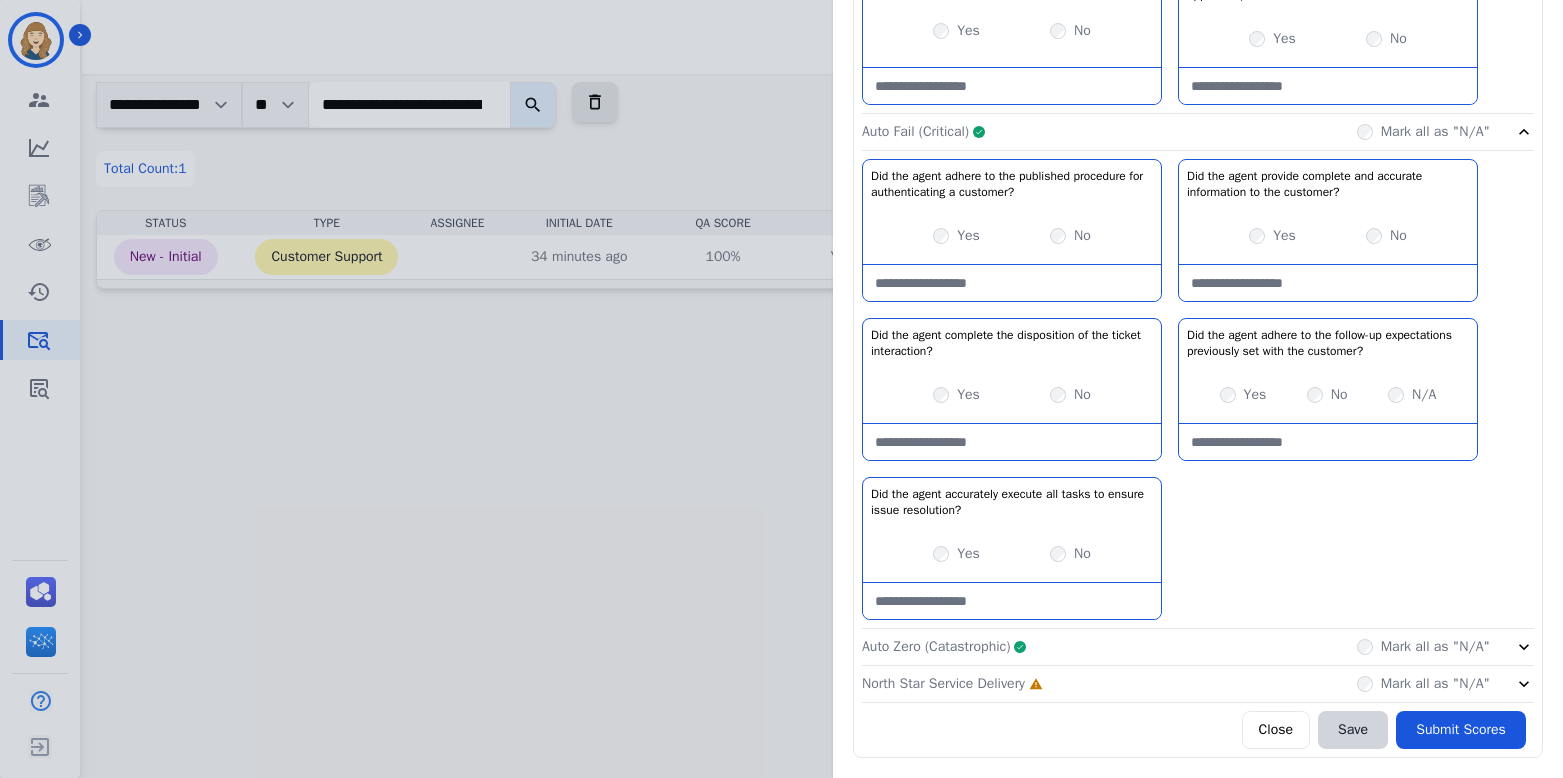 click on "Auto Zero (Catastrophic)     Complete         Mark all as "N/A"" 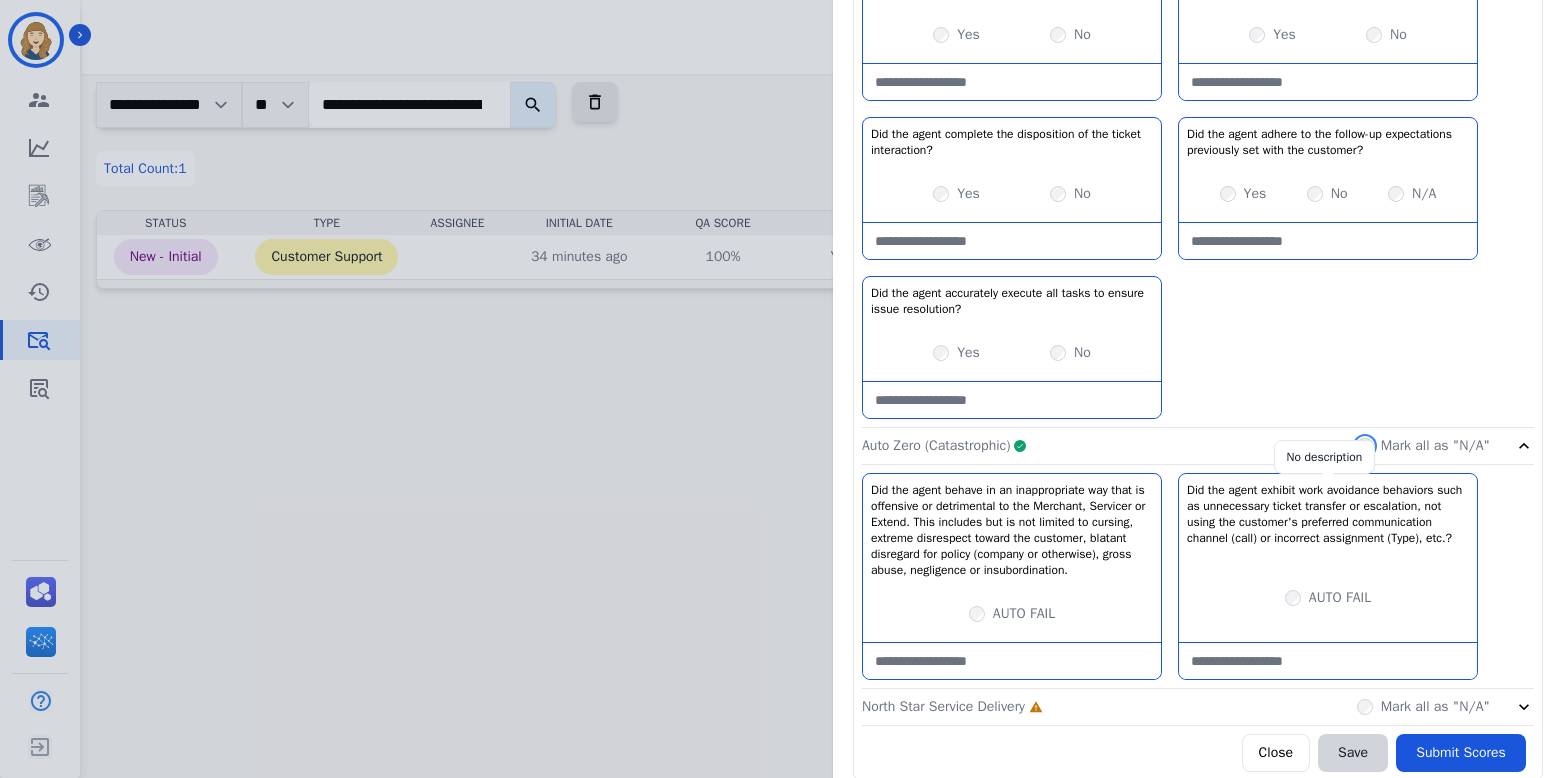 scroll, scrollTop: 2187, scrollLeft: 0, axis: vertical 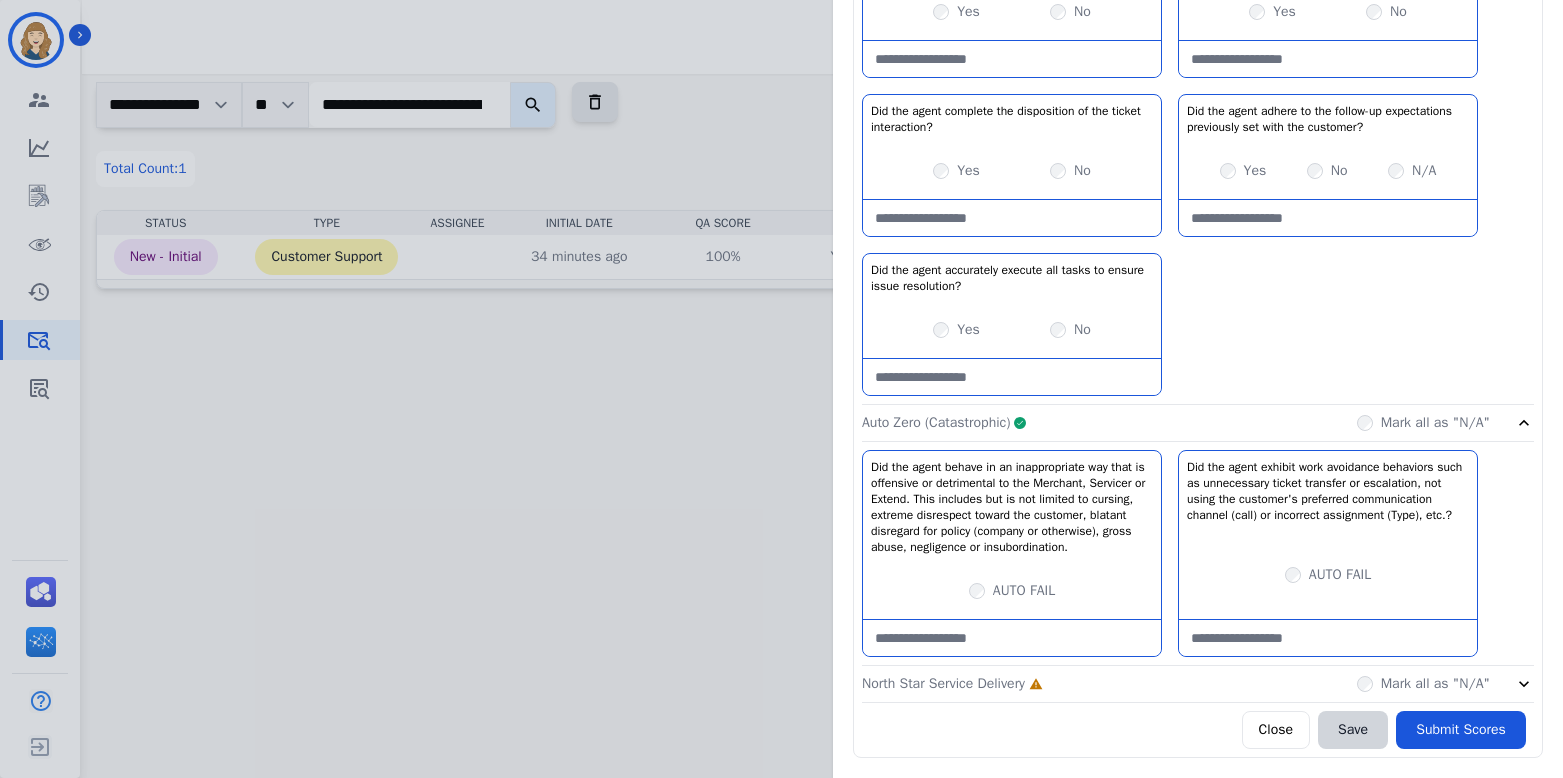 click on "North Star Service Delivery     Incomplete         Mark all as "N/A"" 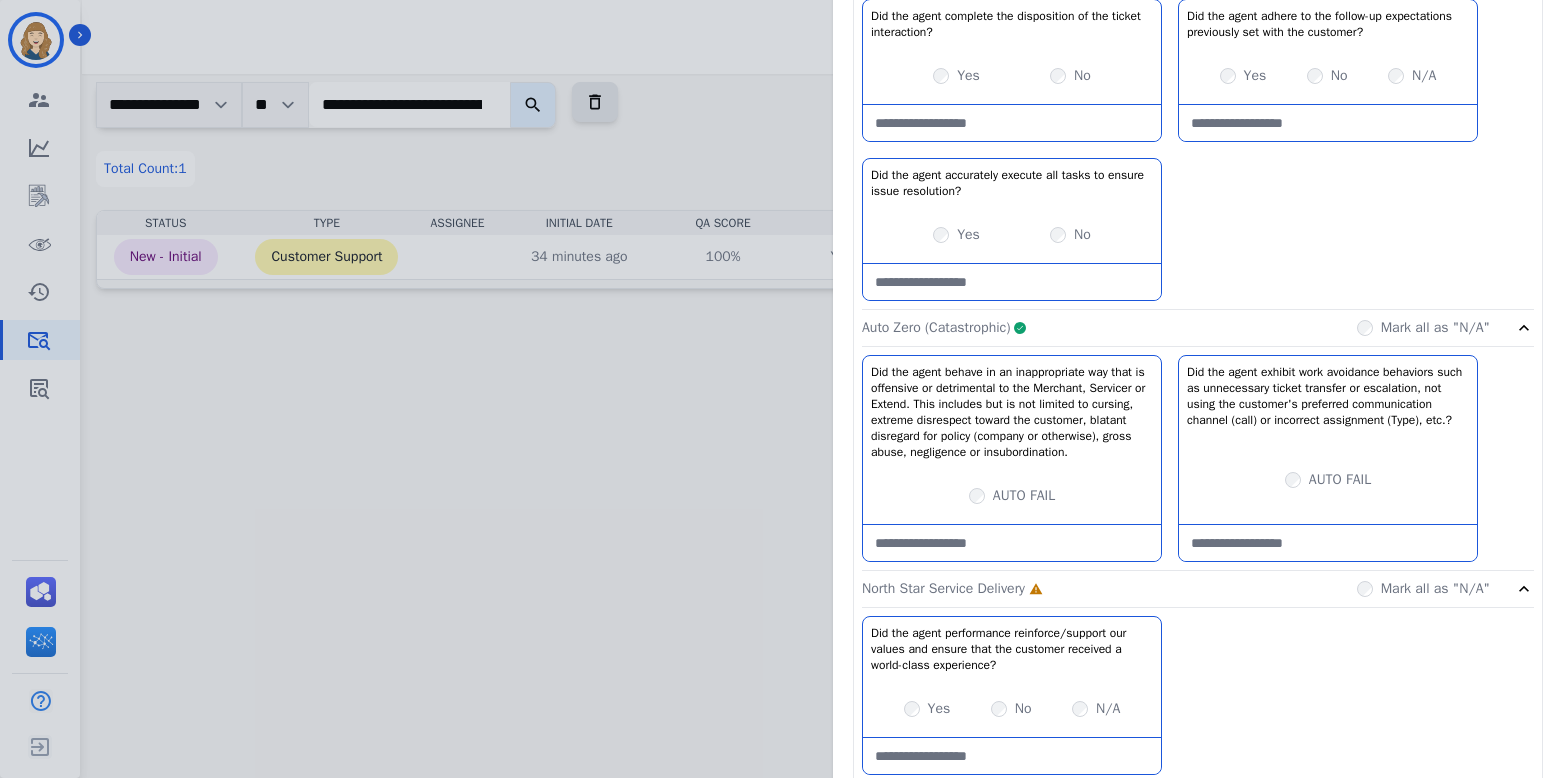 scroll, scrollTop: 2363, scrollLeft: 0, axis: vertical 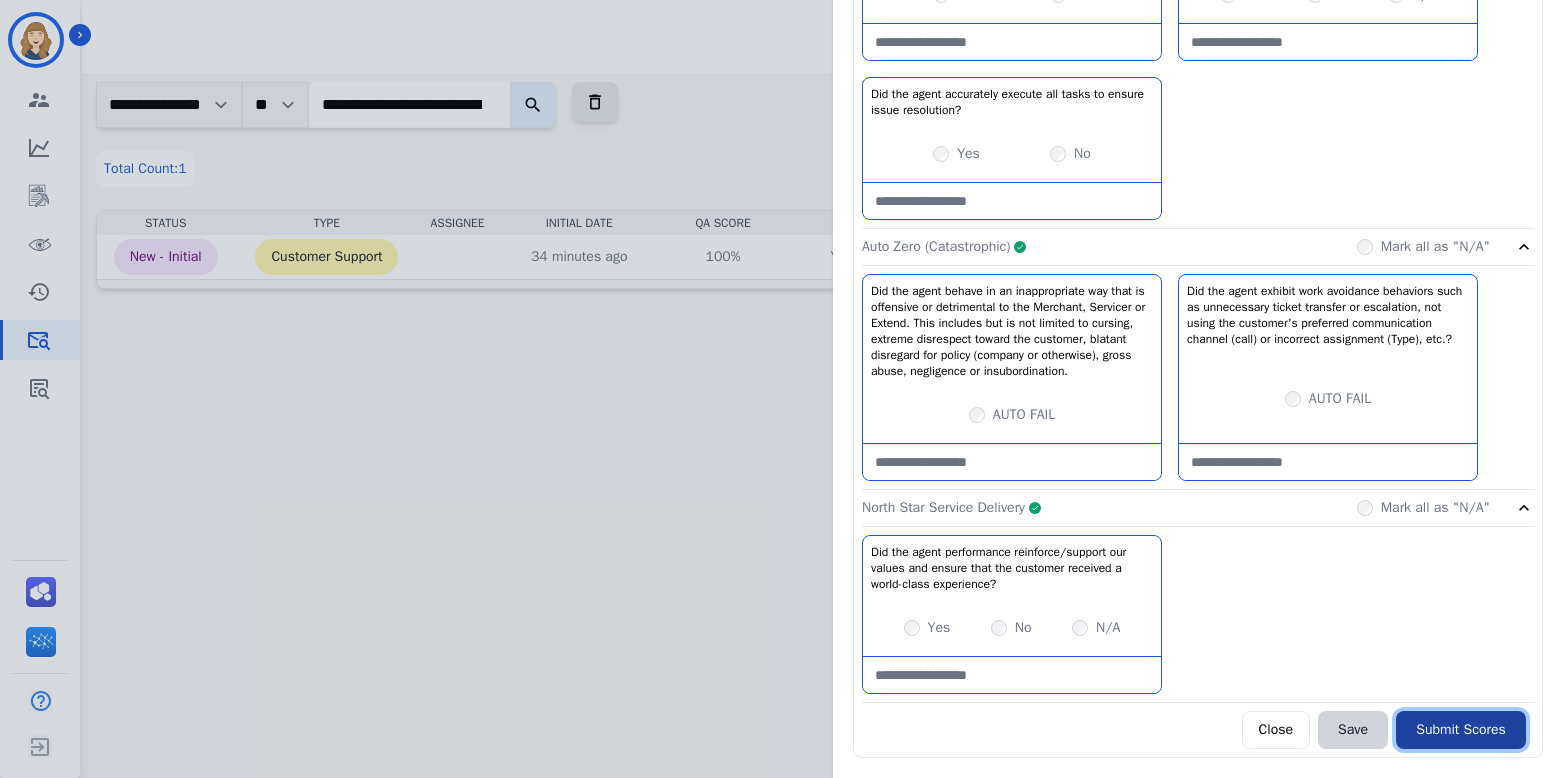 click on "Submit Scores" at bounding box center [1461, 730] 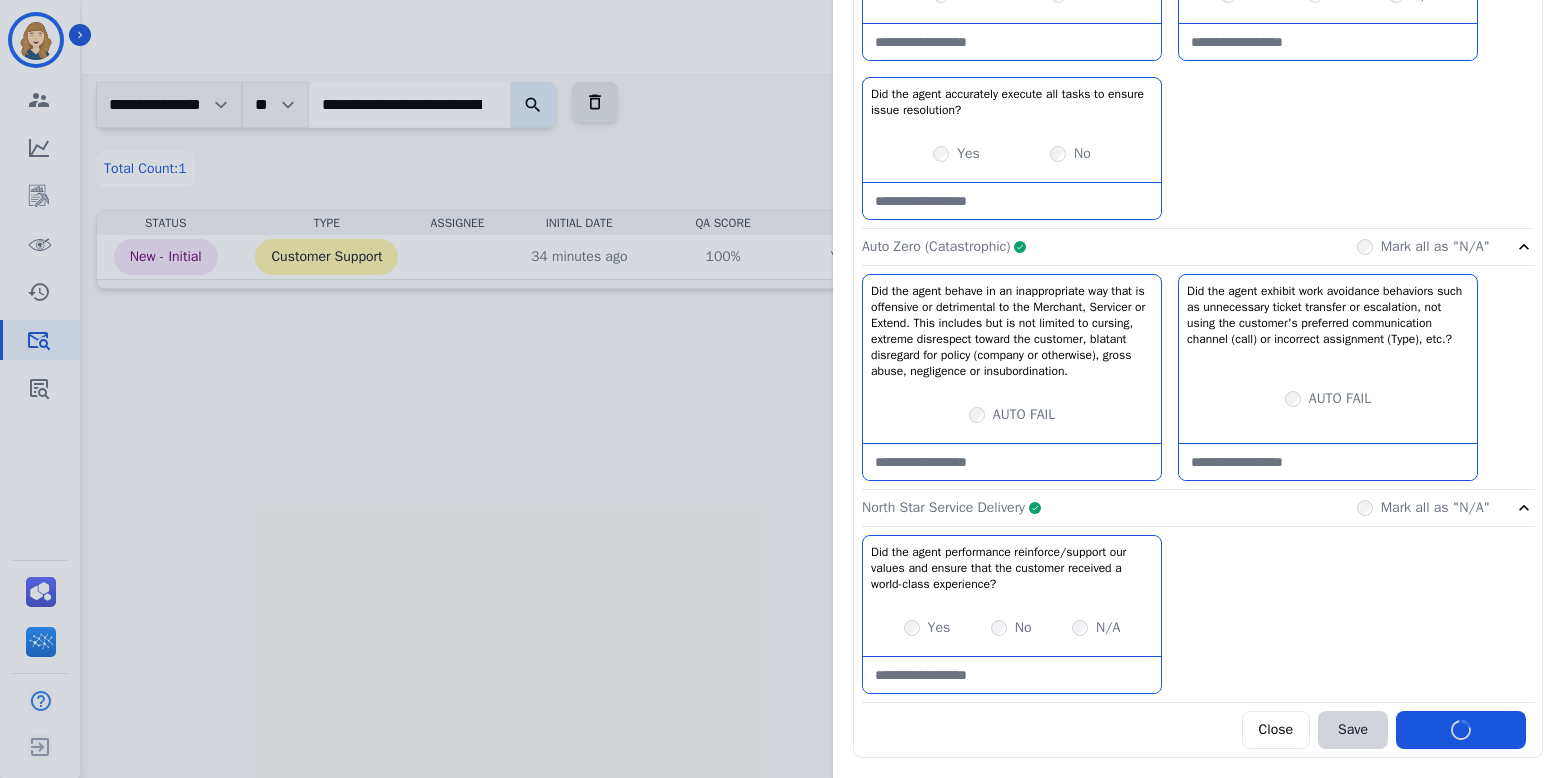 scroll, scrollTop: 0, scrollLeft: 0, axis: both 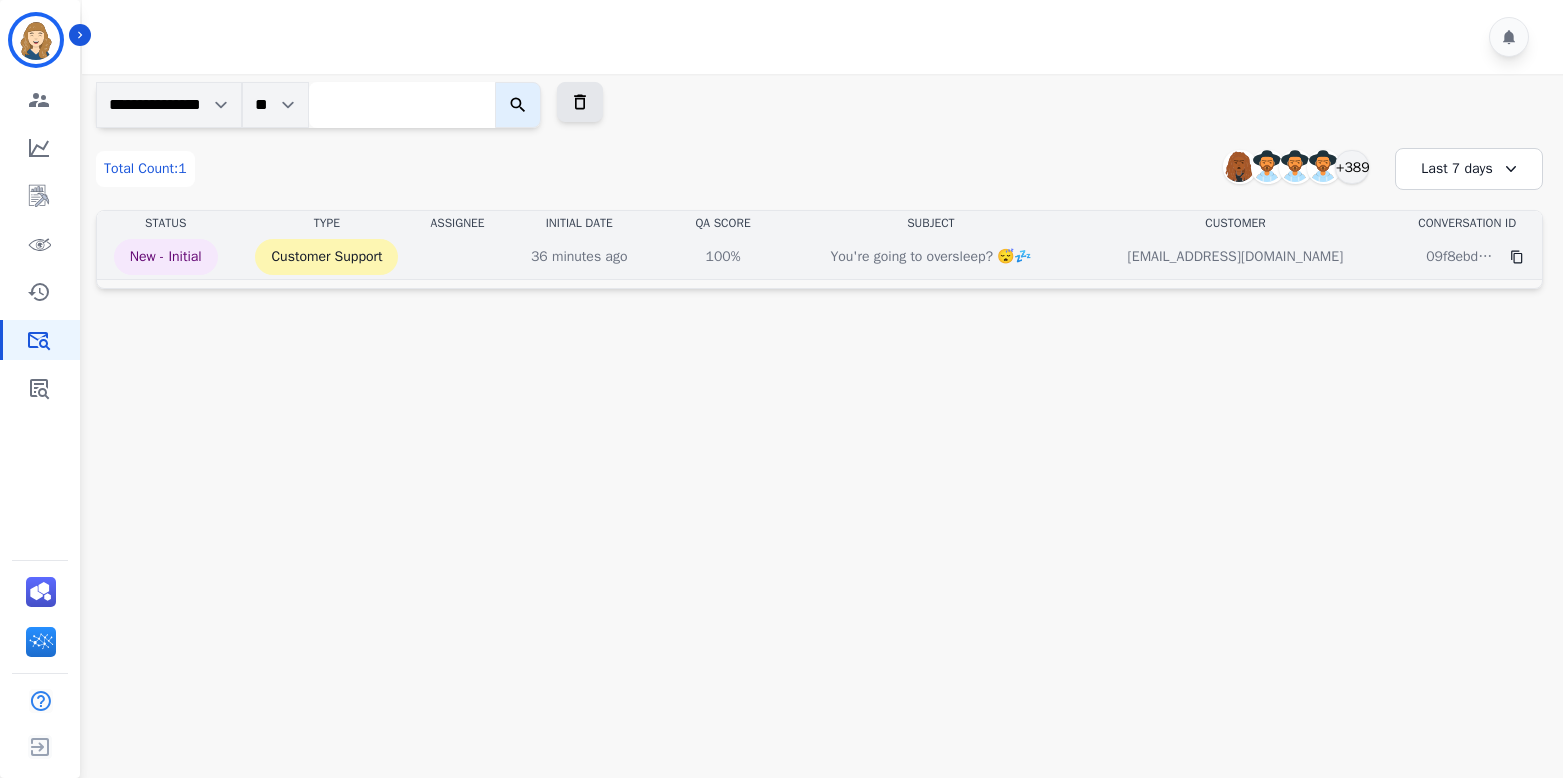click on "You're going to oversleep? 😴💤" at bounding box center (930, 257) 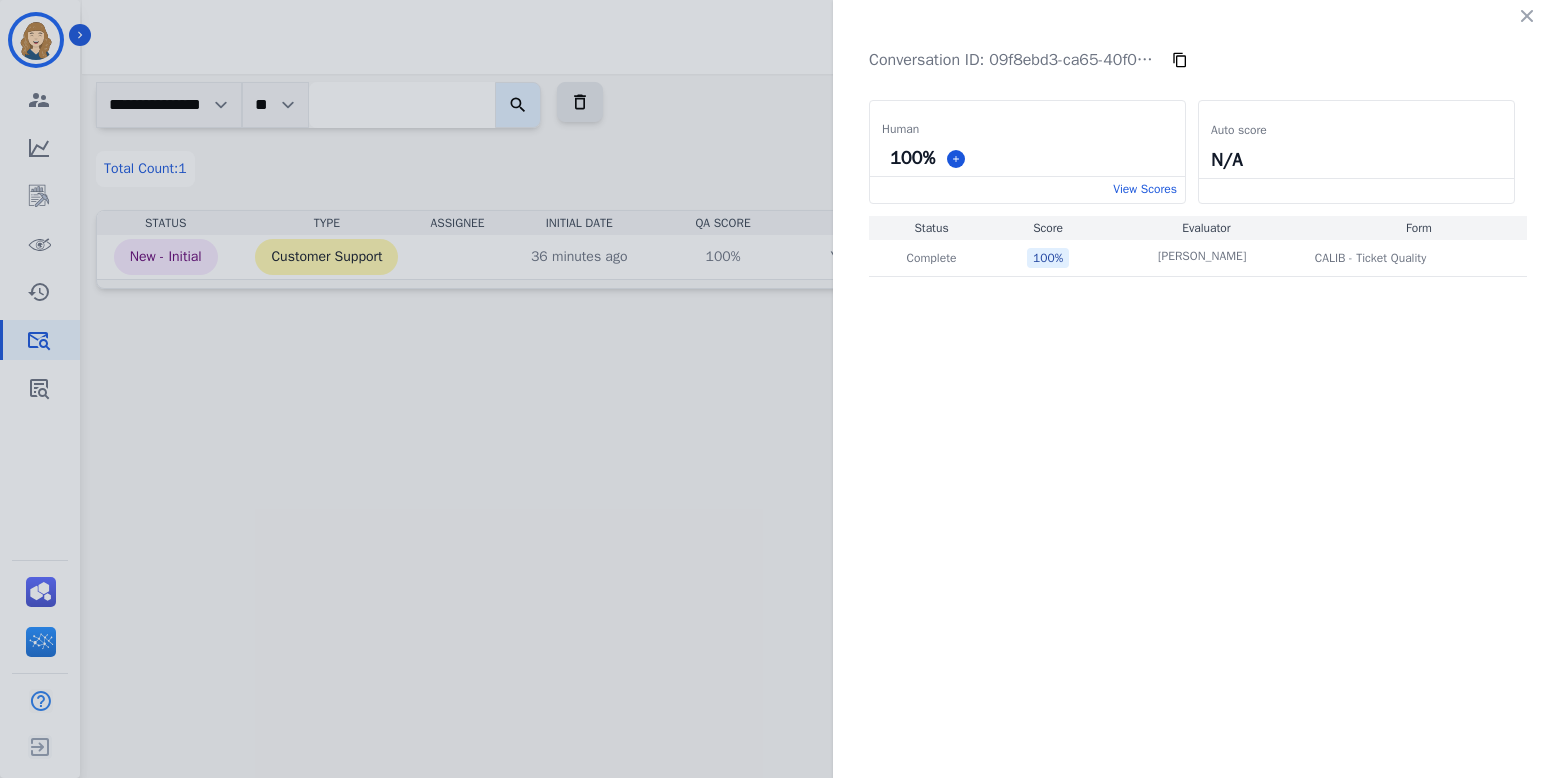 click on "Conversation ID:   09f8ebd3-ca65-40f0-86ec-cb522a11a8bb     Human   100 %     View Scores     Auto score   N/A       Status
Score
Evaluator
Form   Complete   100 %   [PERSON_NAME]   [PERSON_NAME]       CALIB - Ticket Quality   CALIB - Ticket Quality" 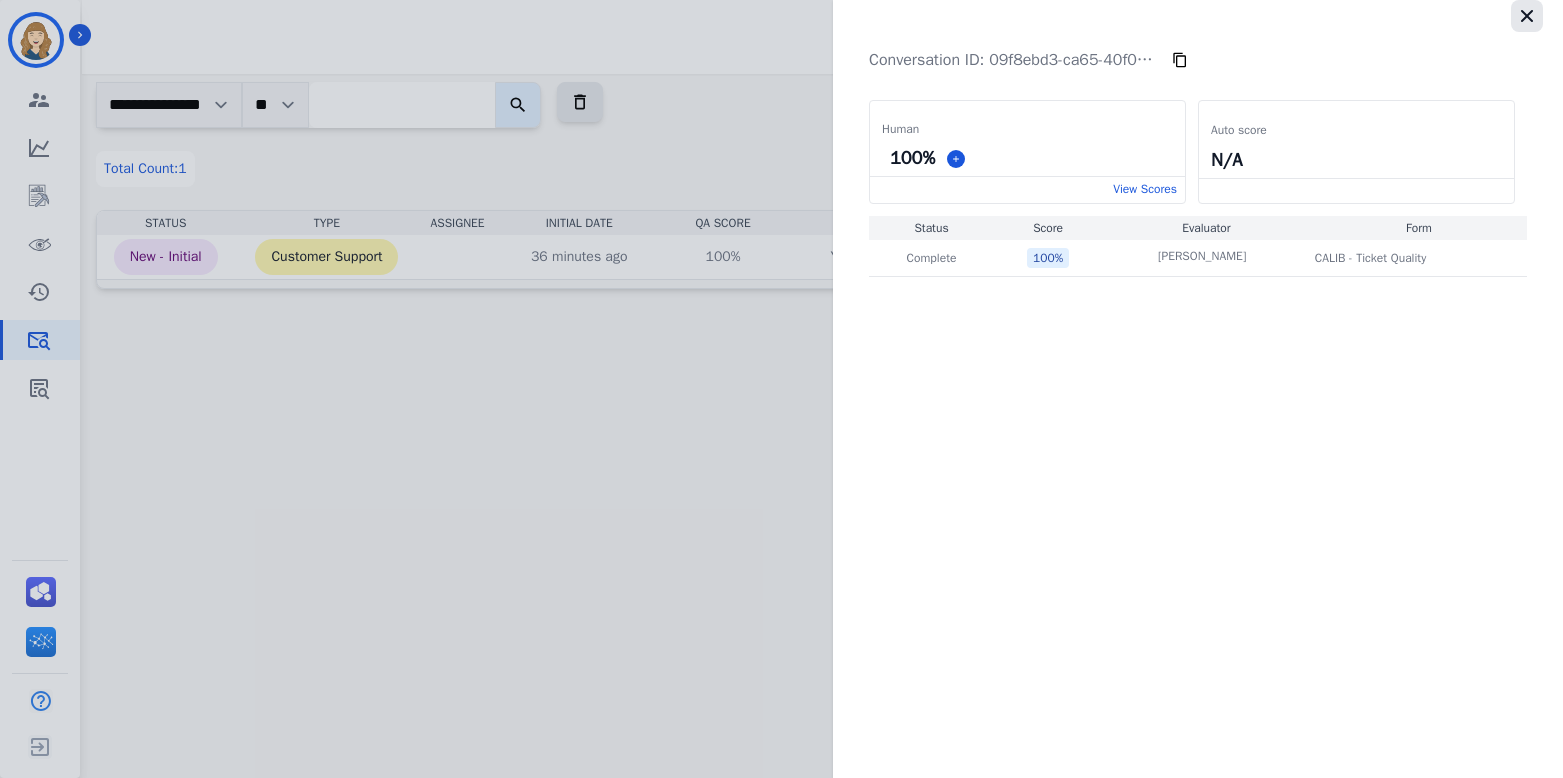 click 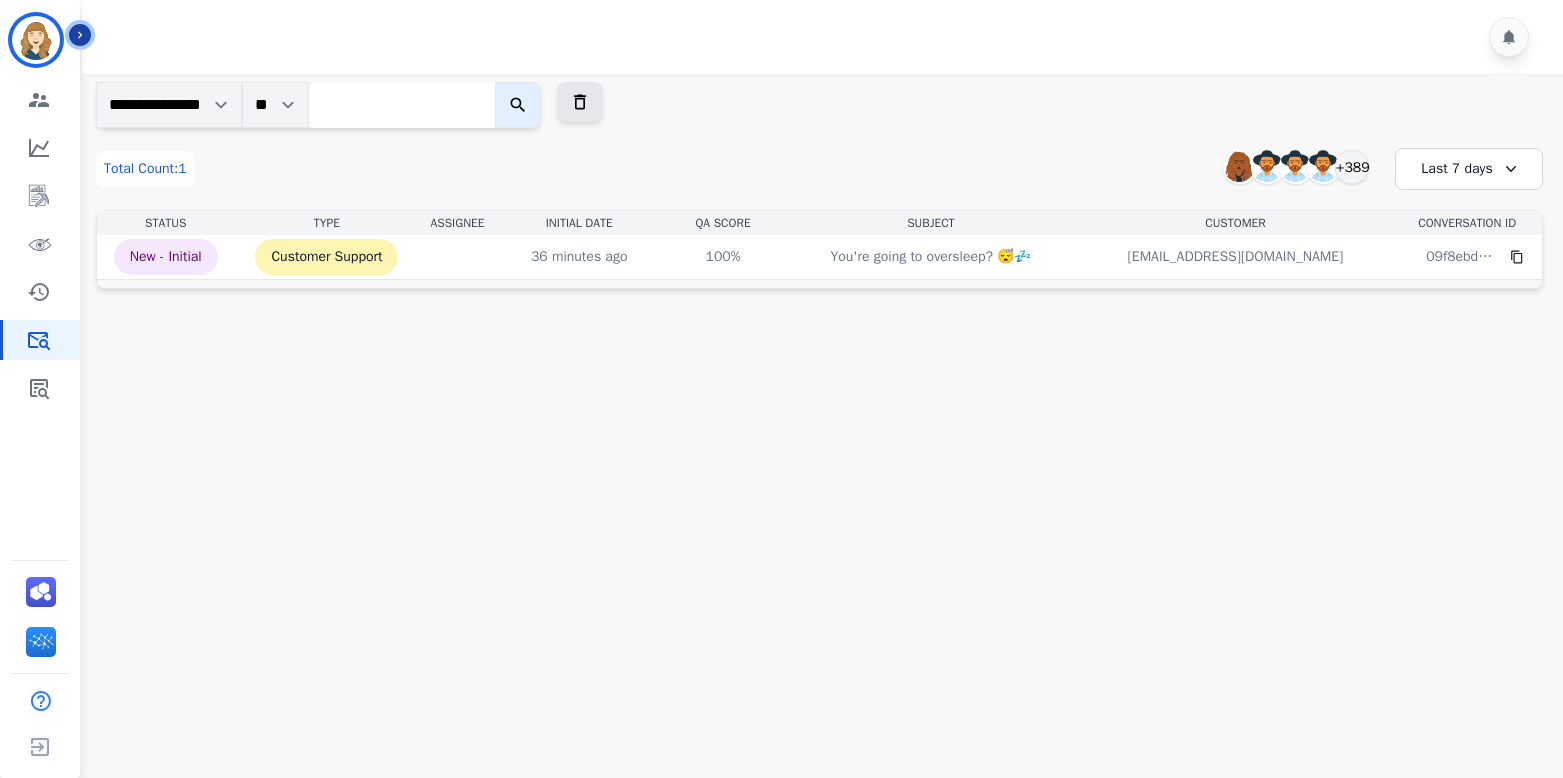 click 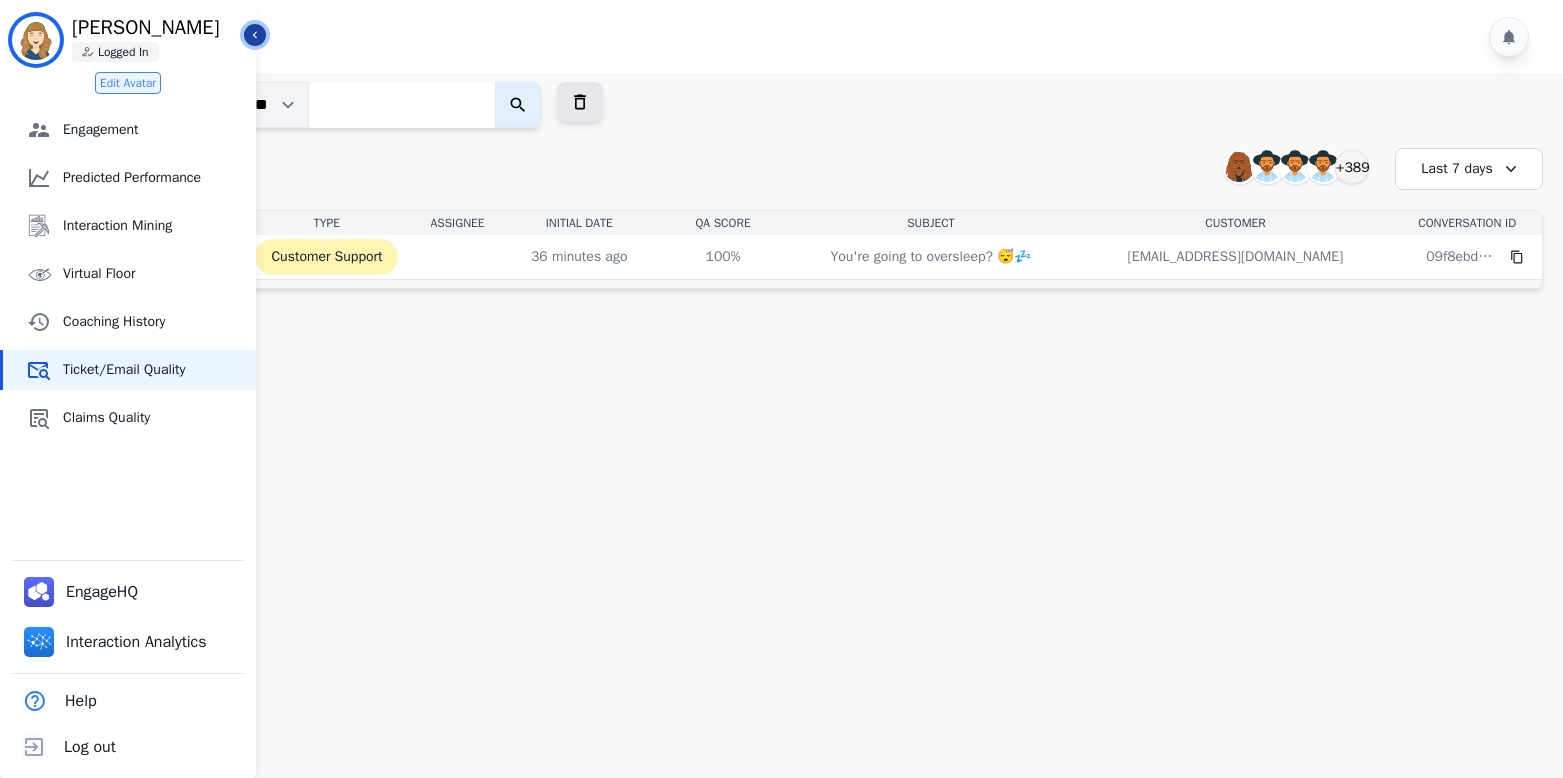 click 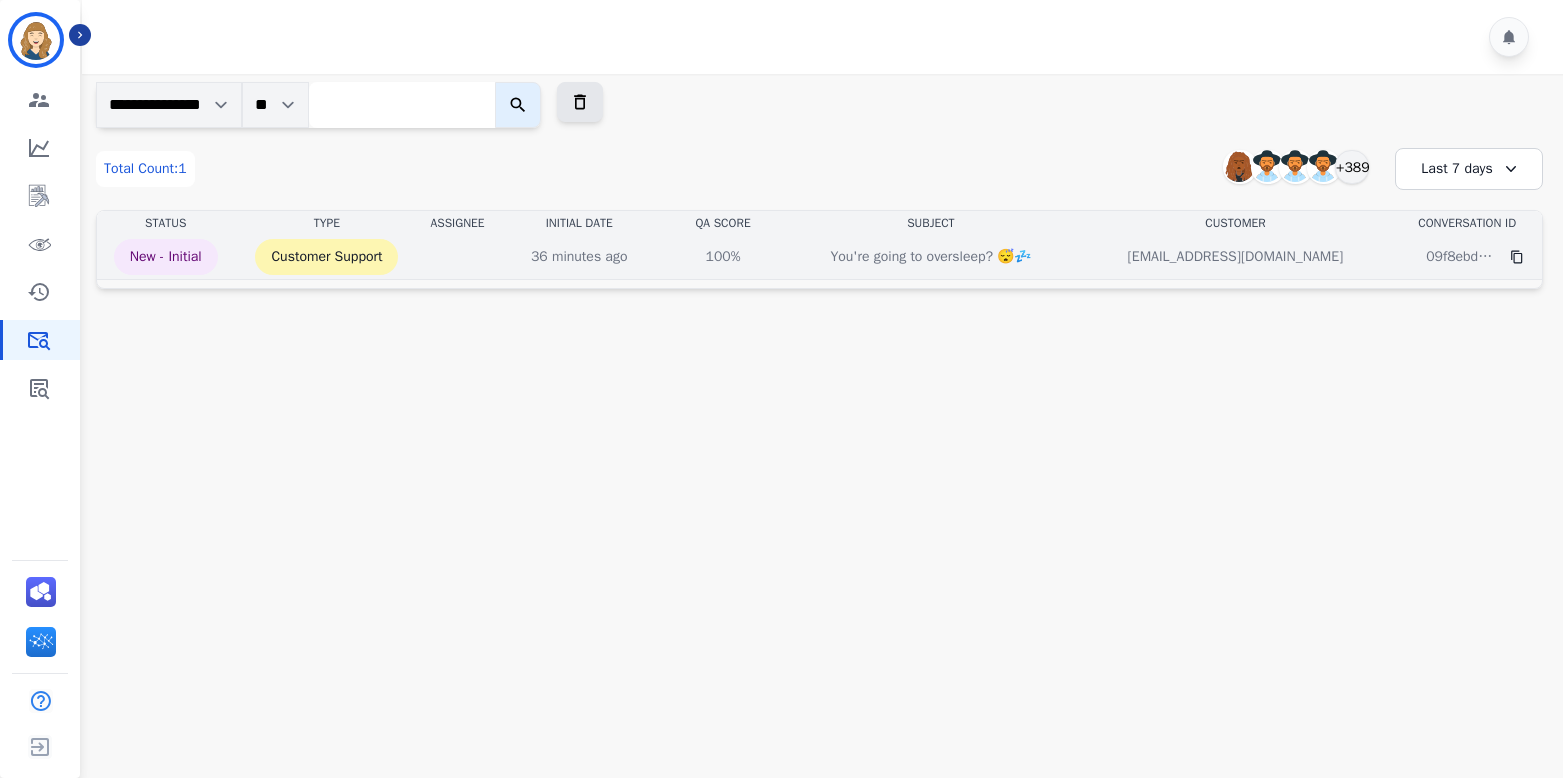 click on "[EMAIL_ADDRESS][DOMAIN_NAME]" at bounding box center [1236, 257] 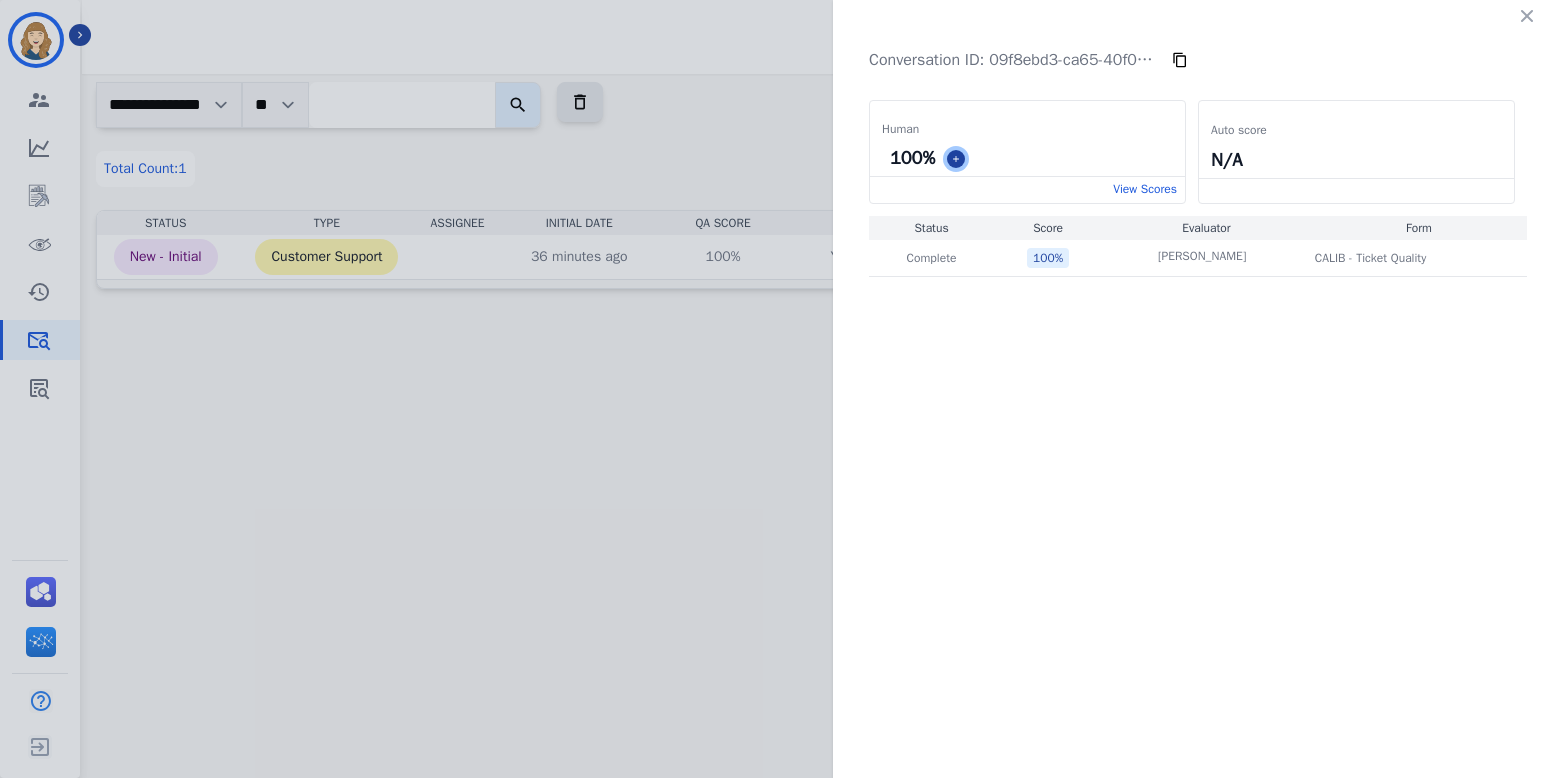 click 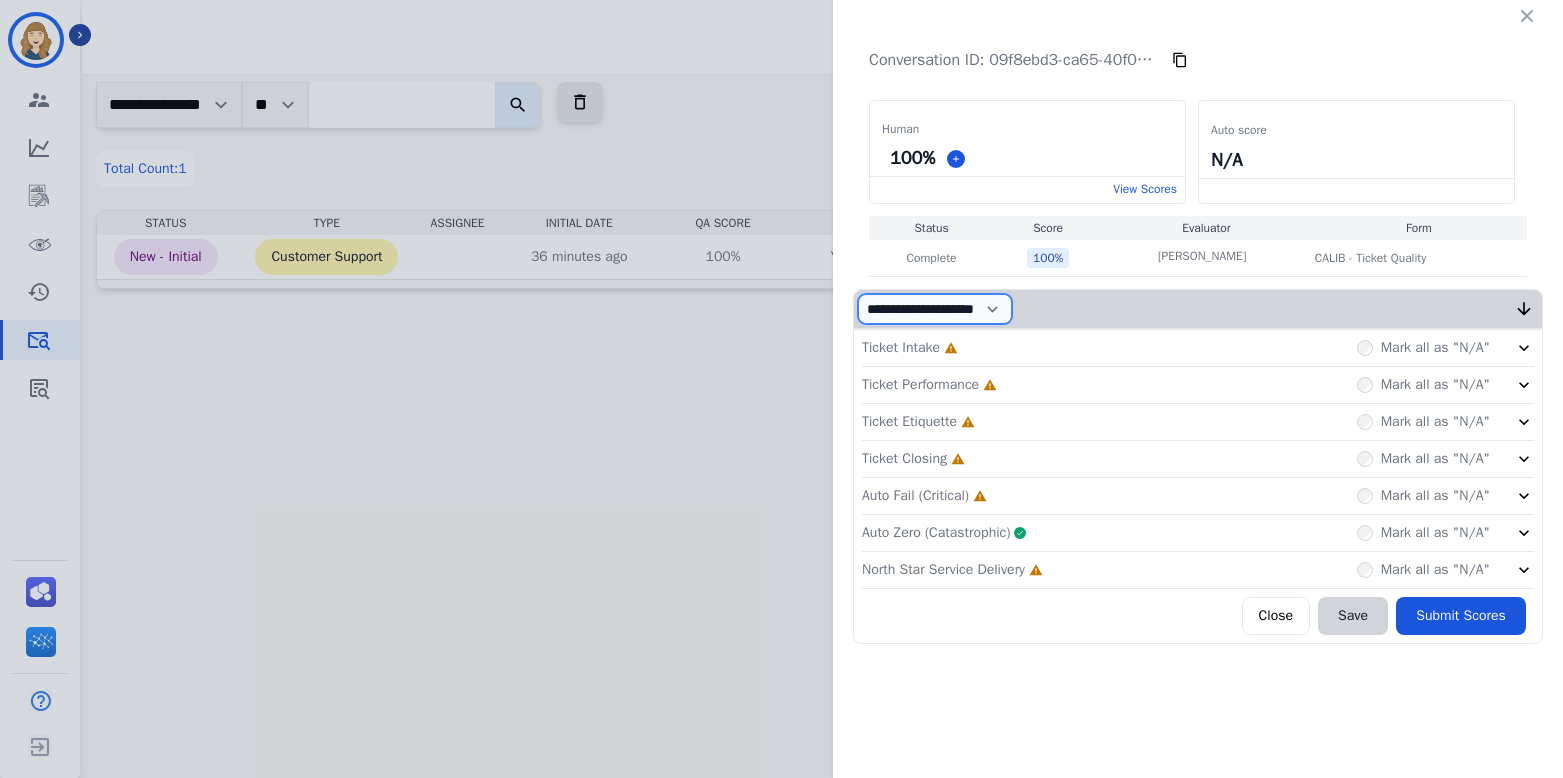 click on "**********" at bounding box center [935, 309] 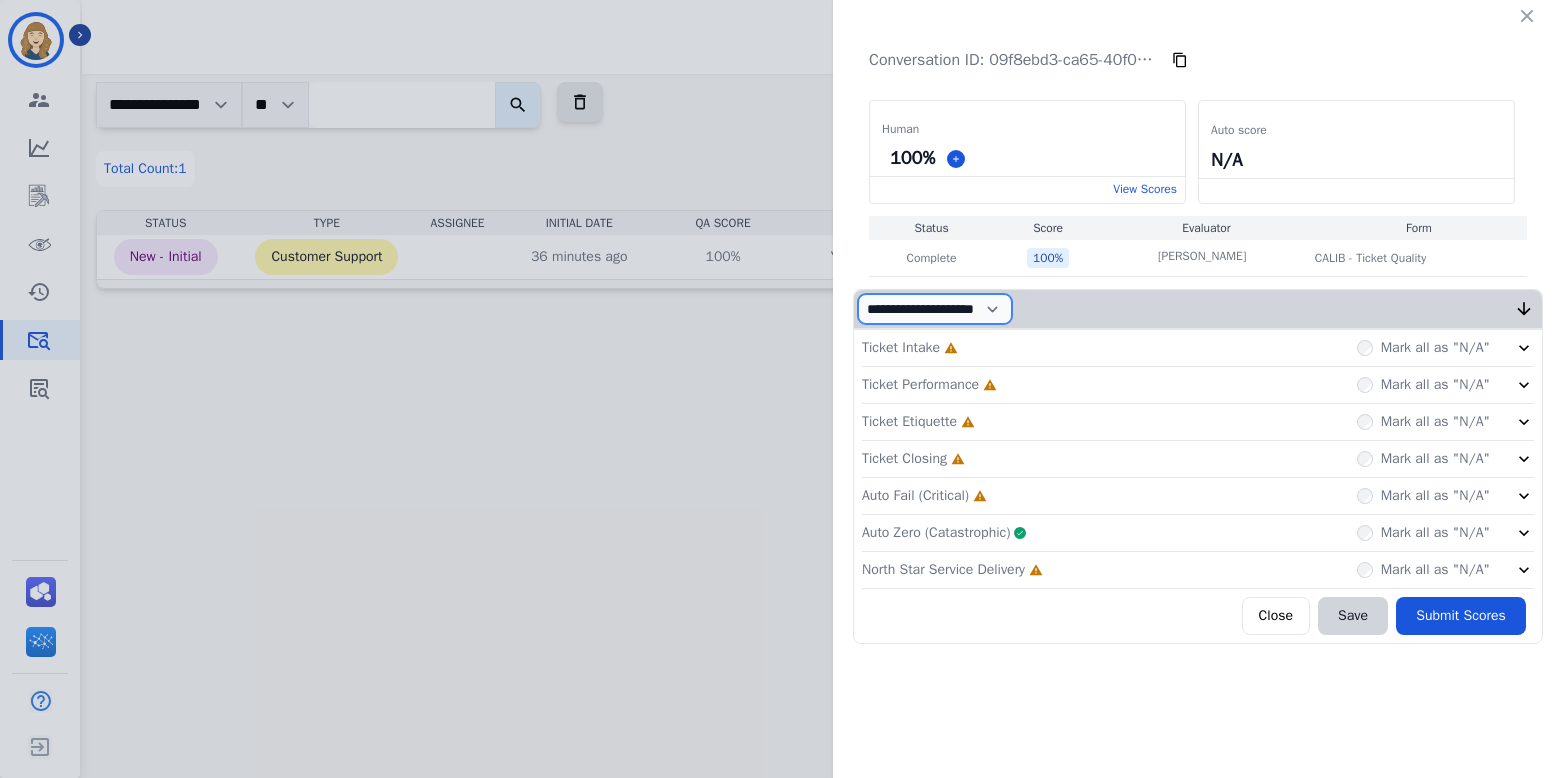 select on "*" 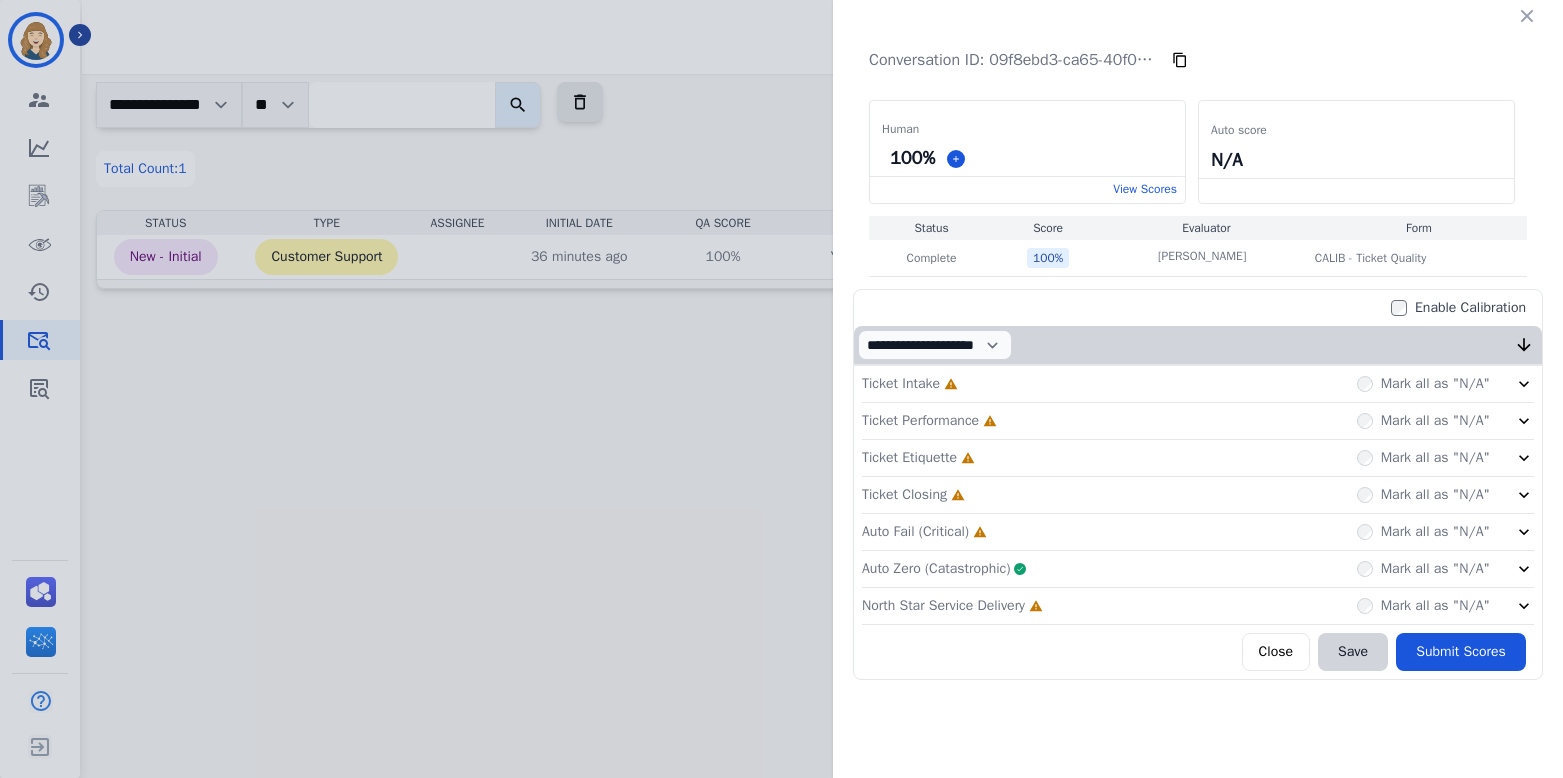click on "Mark all as "N/A"" at bounding box center [1423, 384] 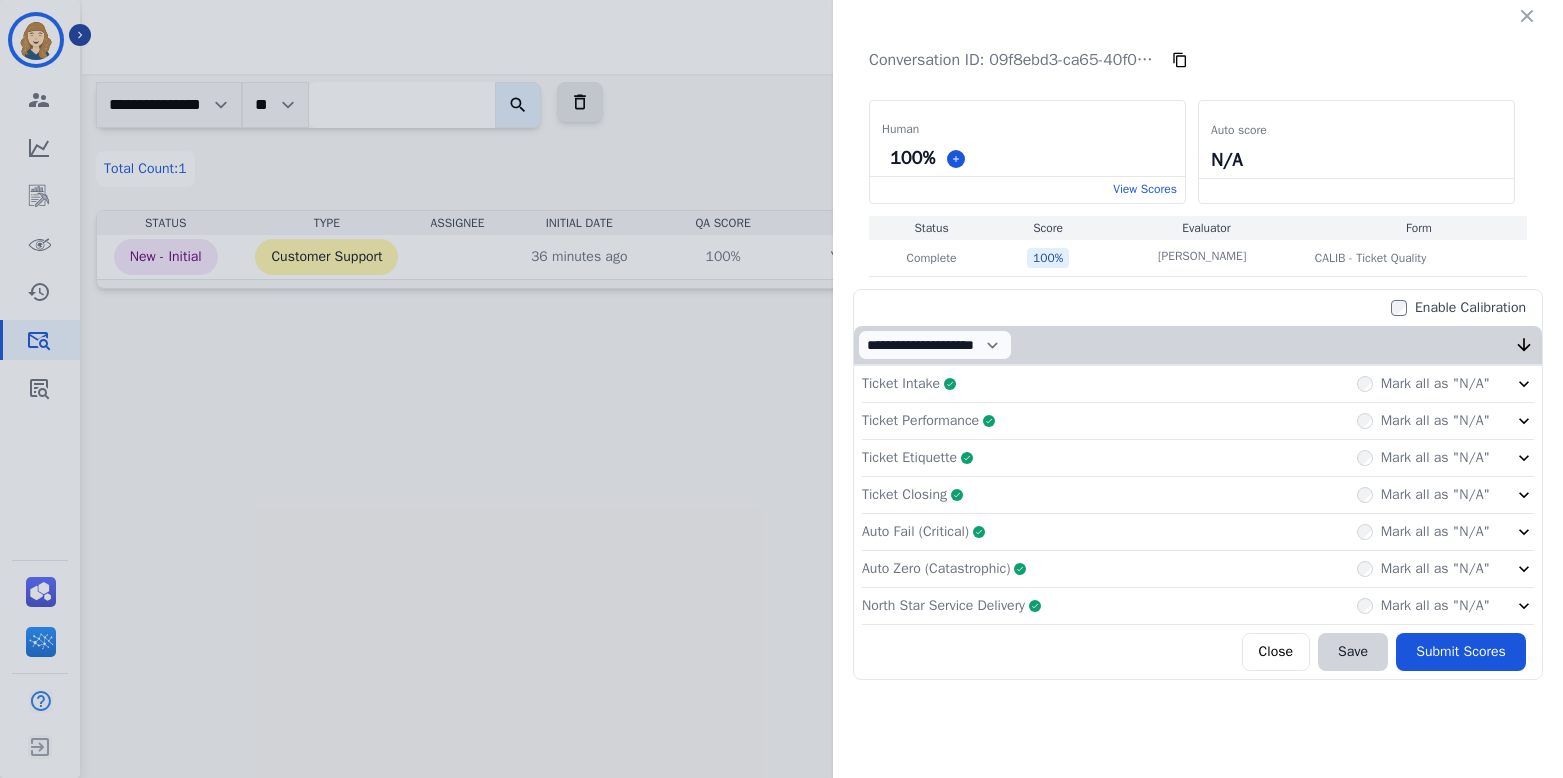 click on "Ticket Intake     Complete         Mark all as "N/A"" at bounding box center (1198, 384) 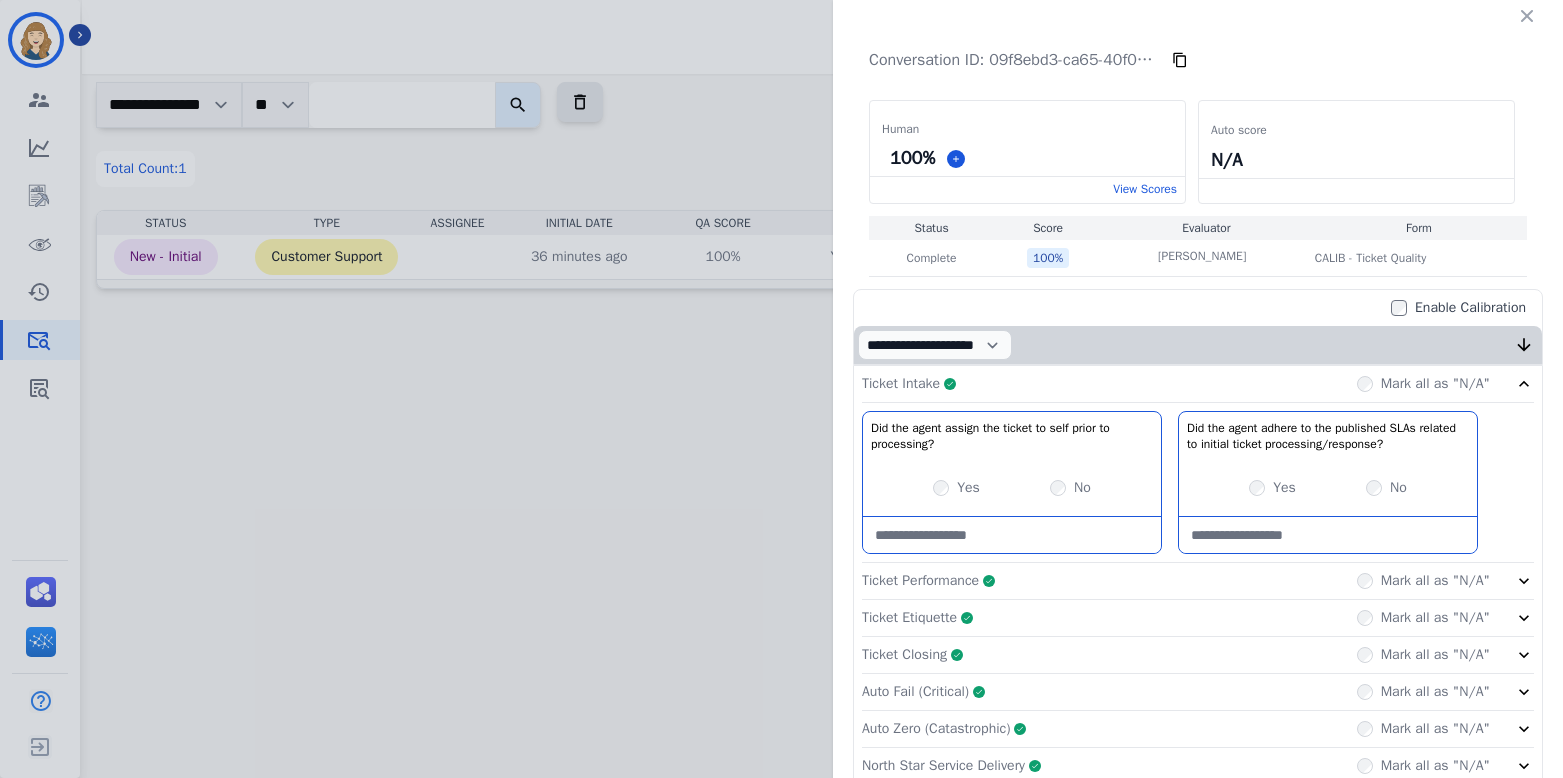 click on "Yes" at bounding box center (956, 488) 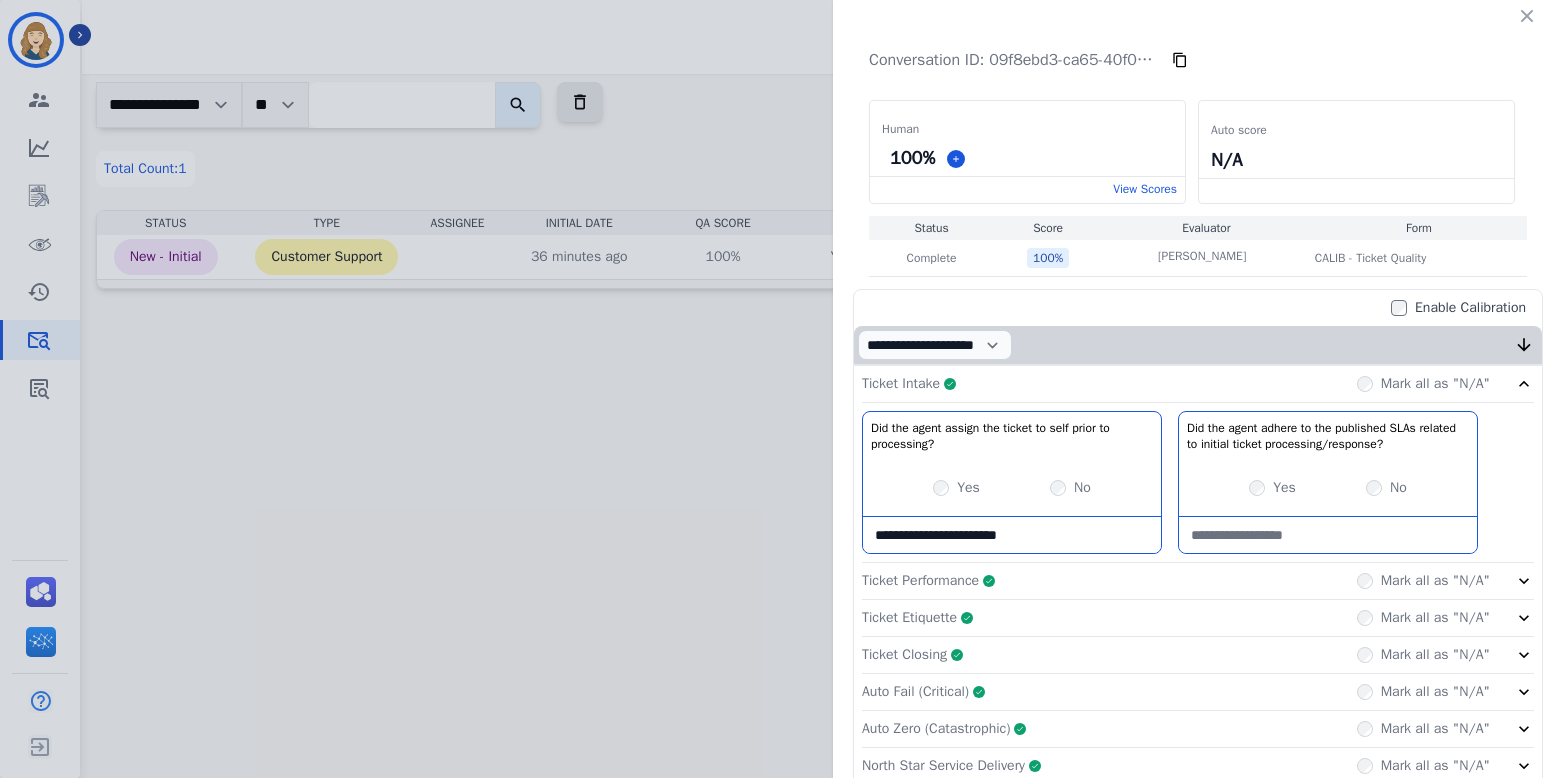 click on "**********" at bounding box center [1012, 535] 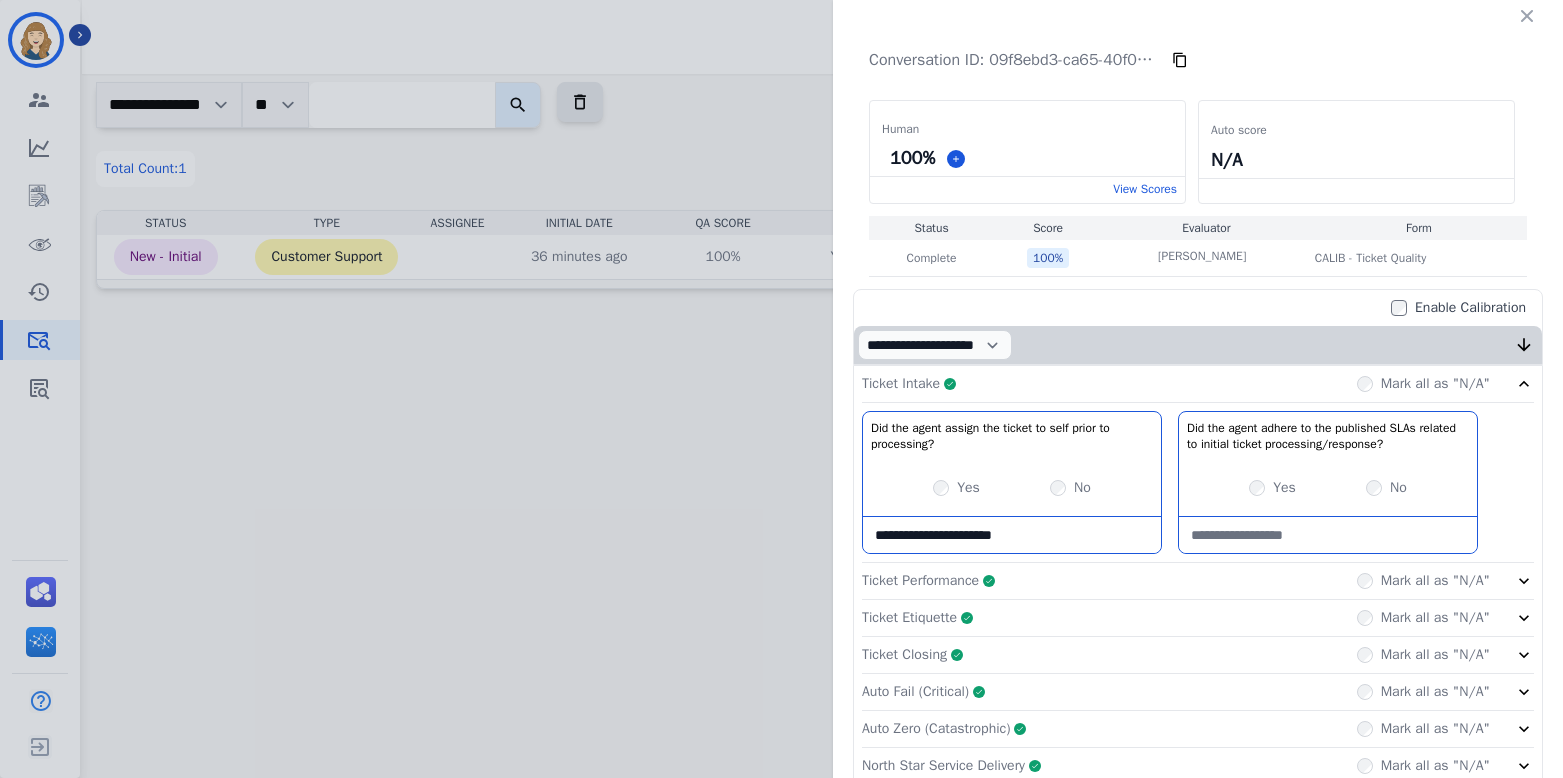 drag, startPoint x: 1059, startPoint y: 535, endPoint x: 802, endPoint y: 525, distance: 257.1945 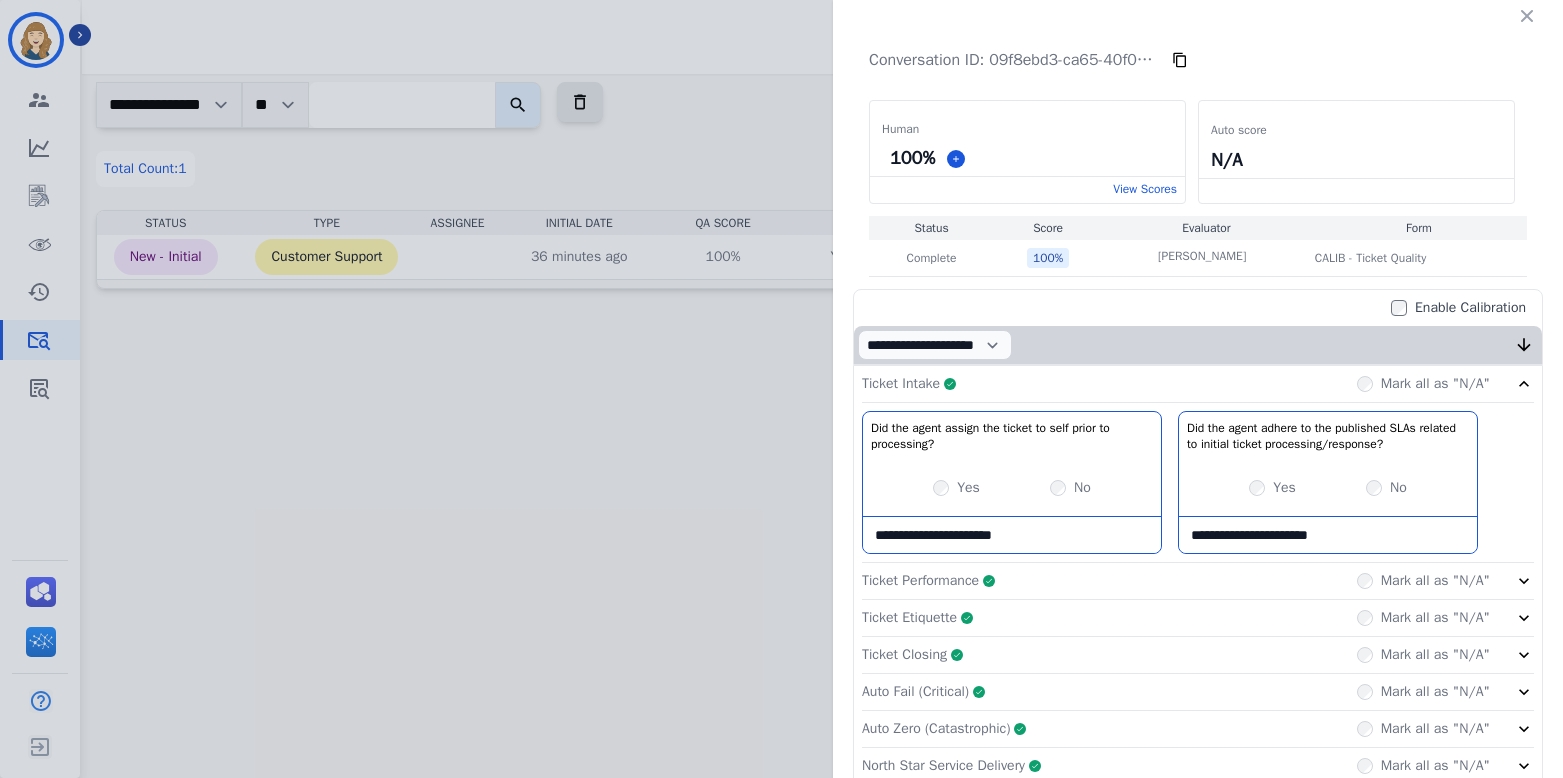 type on "**********" 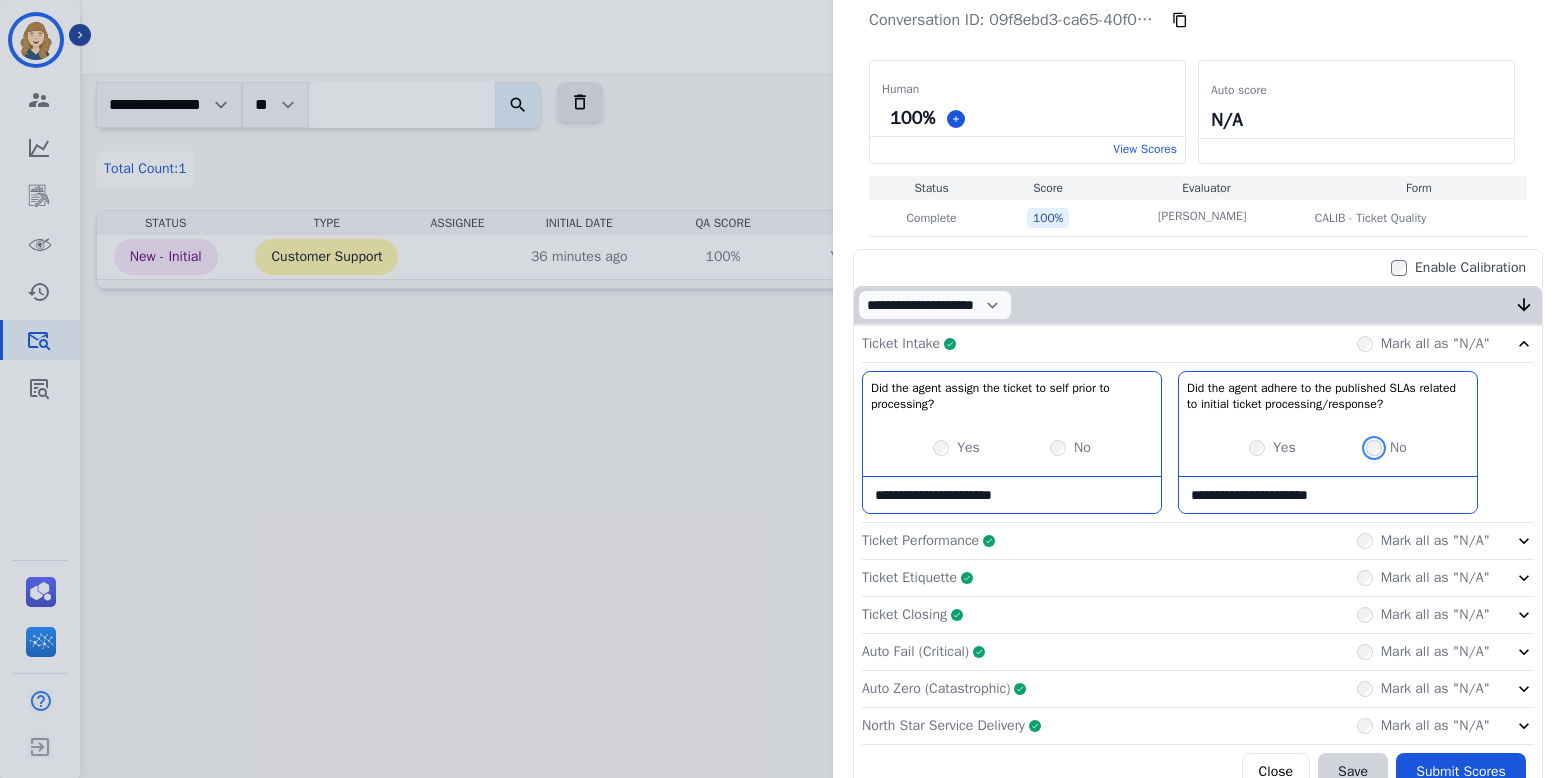 scroll, scrollTop: 82, scrollLeft: 0, axis: vertical 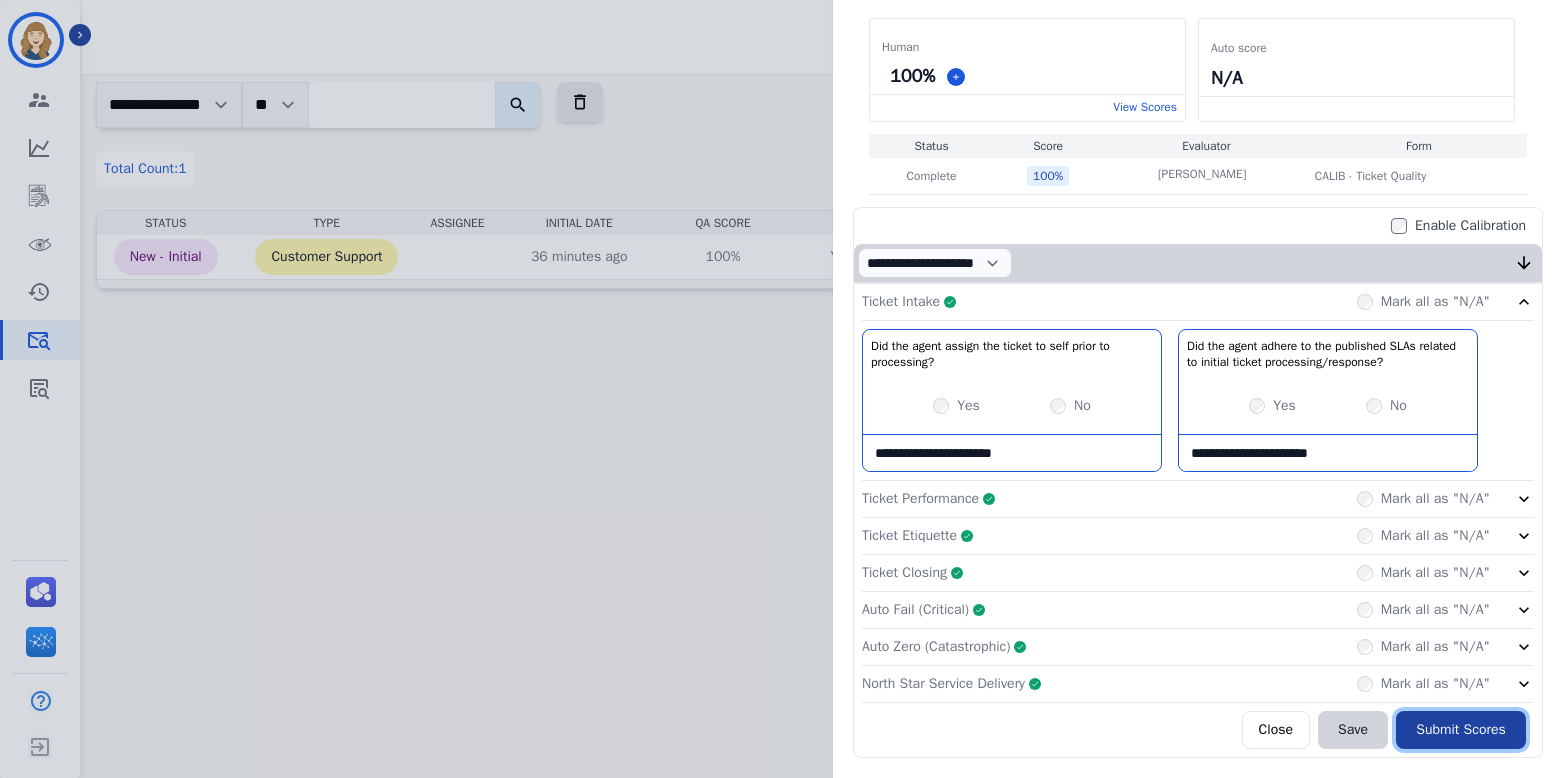 click on "Submit Scores" at bounding box center [1461, 730] 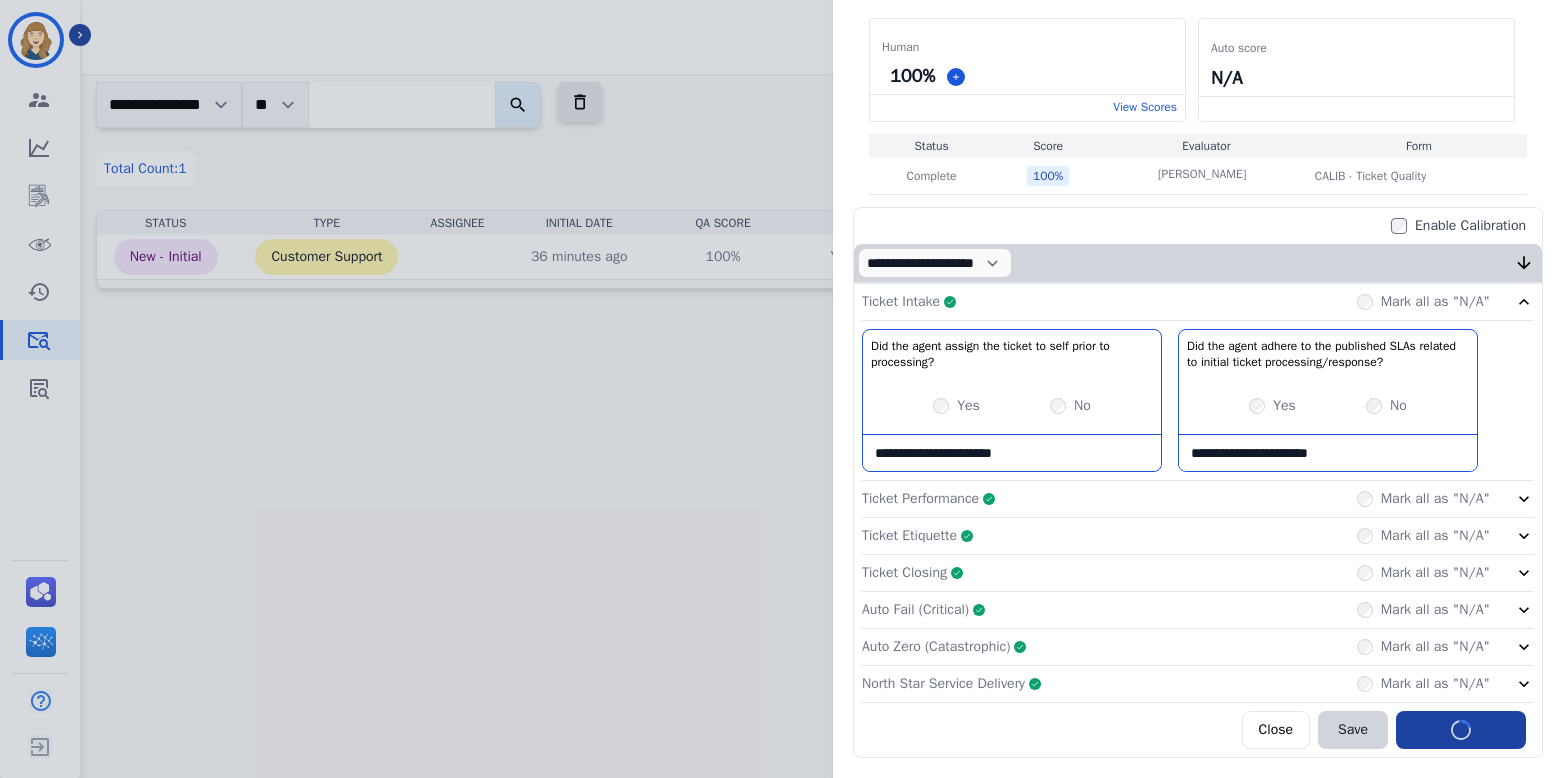scroll, scrollTop: 0, scrollLeft: 0, axis: both 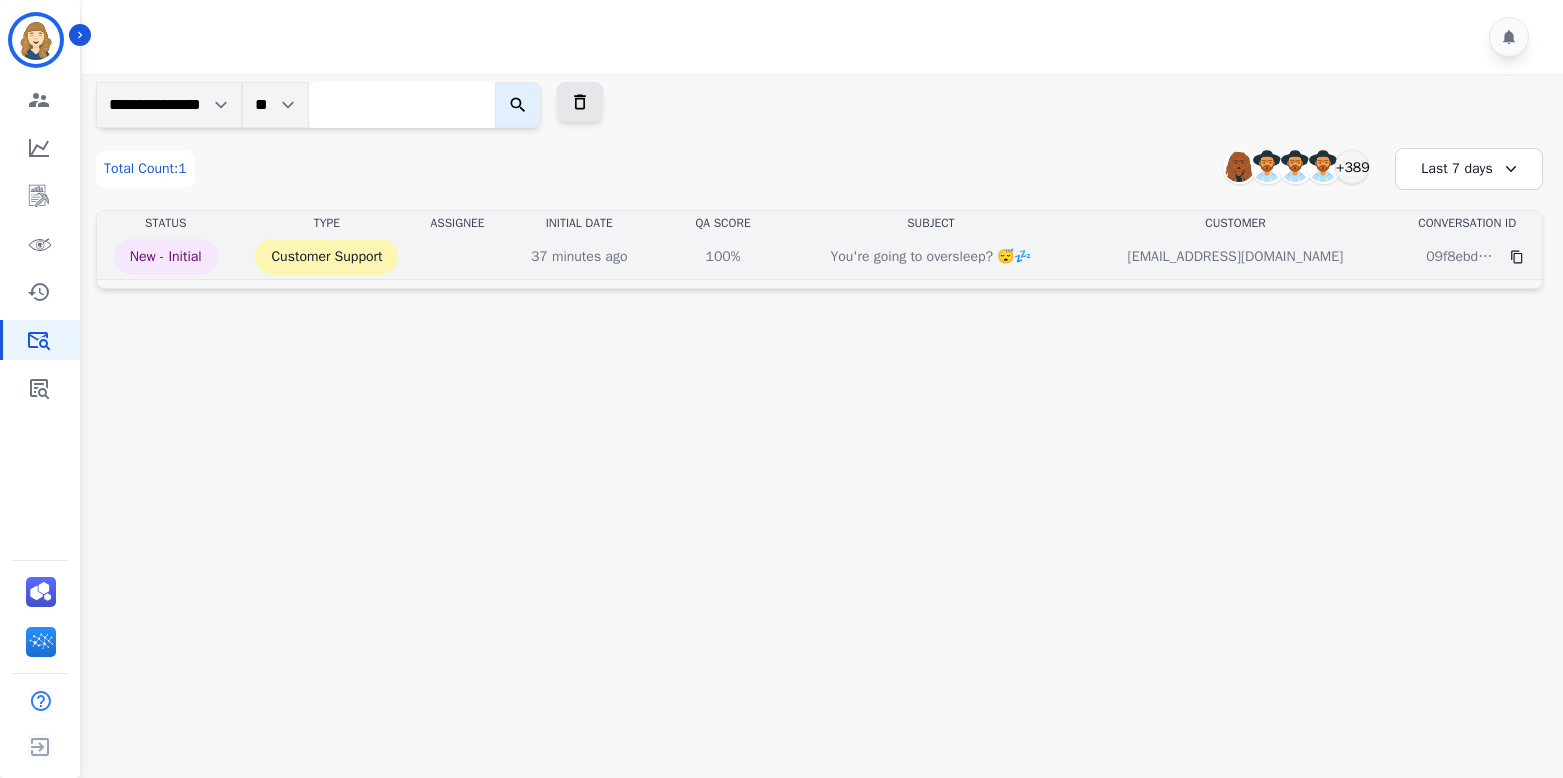 click on "You're going to oversleep? 😴💤" at bounding box center [930, 257] 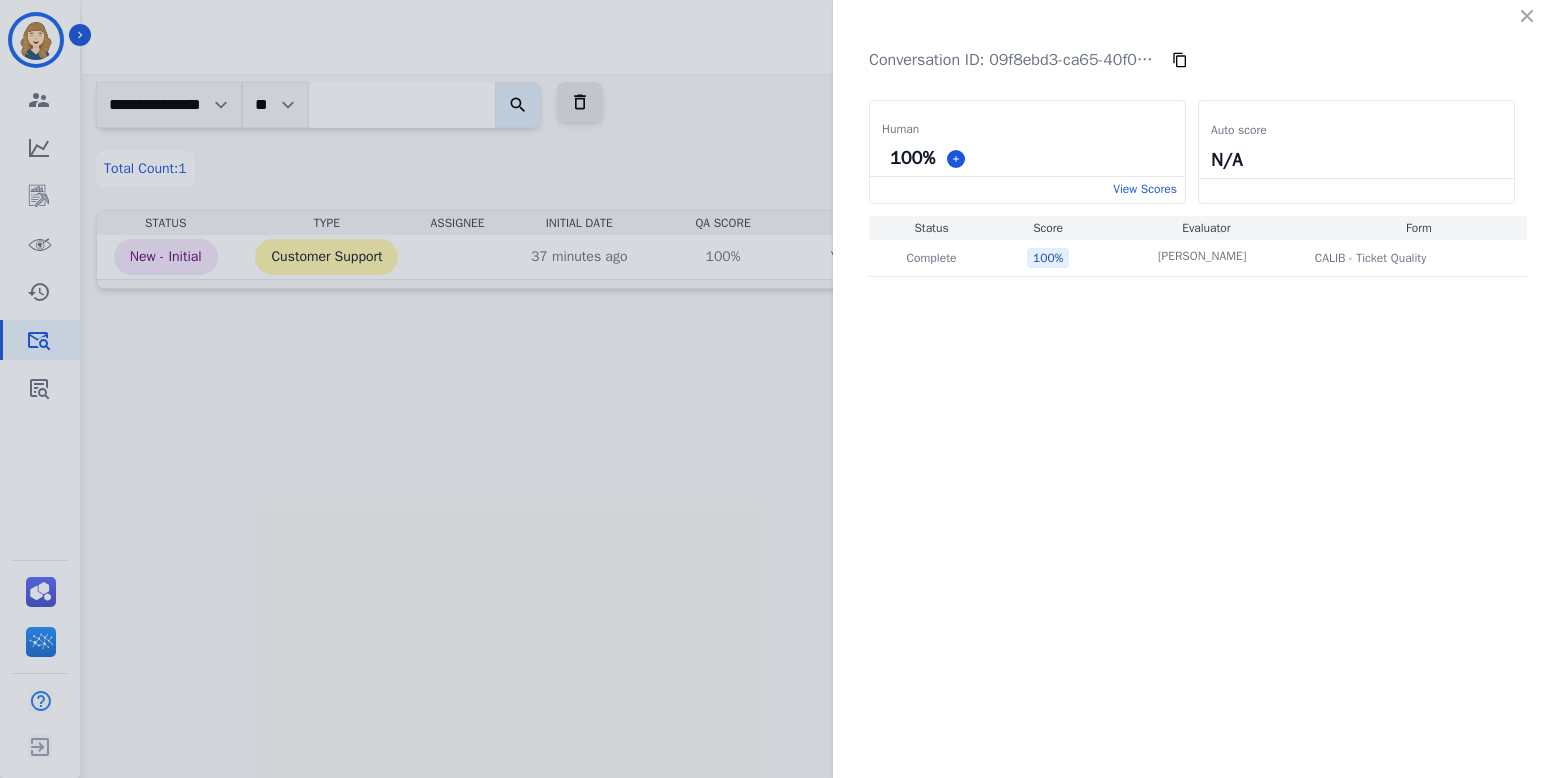 click 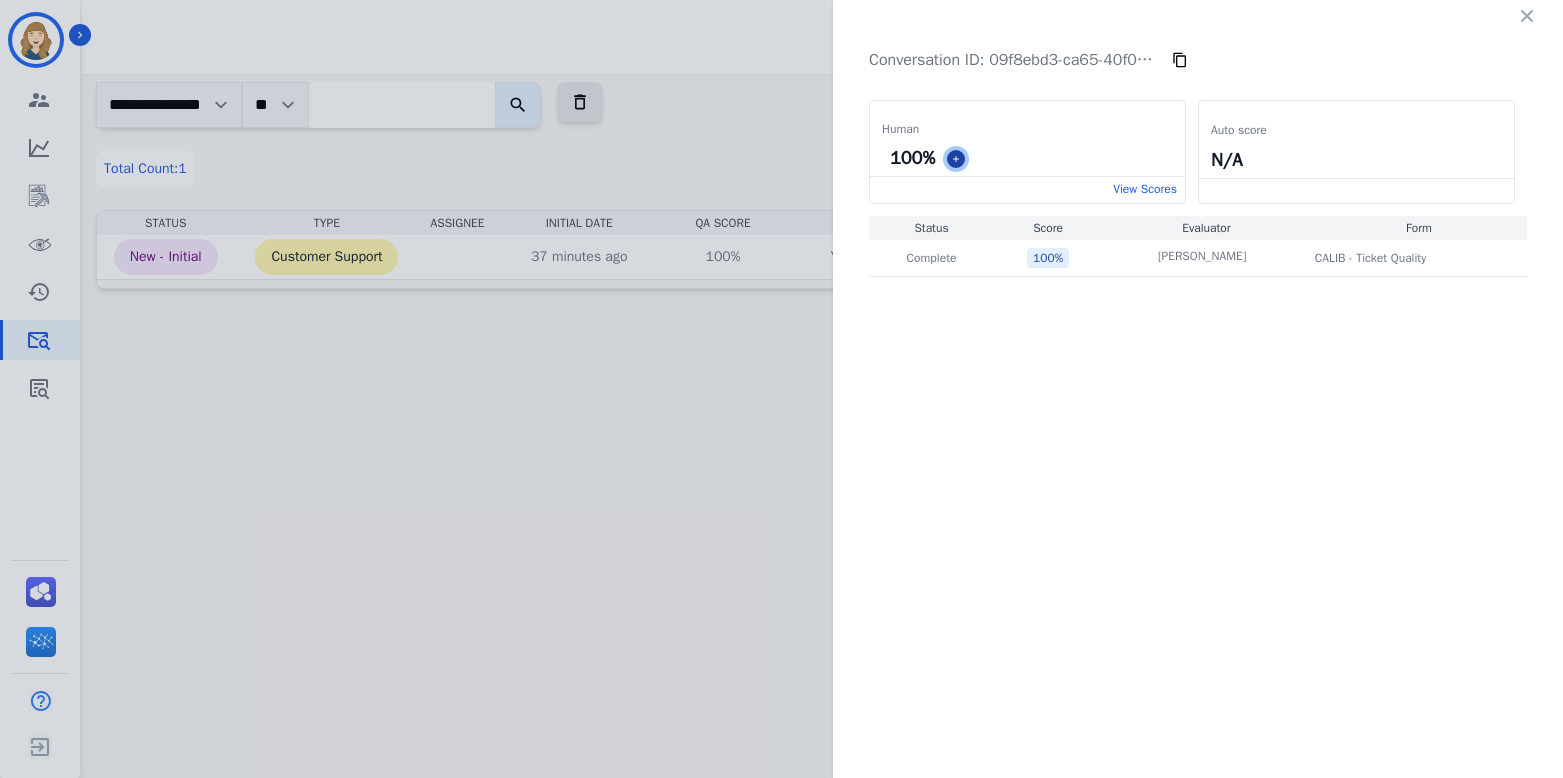 click 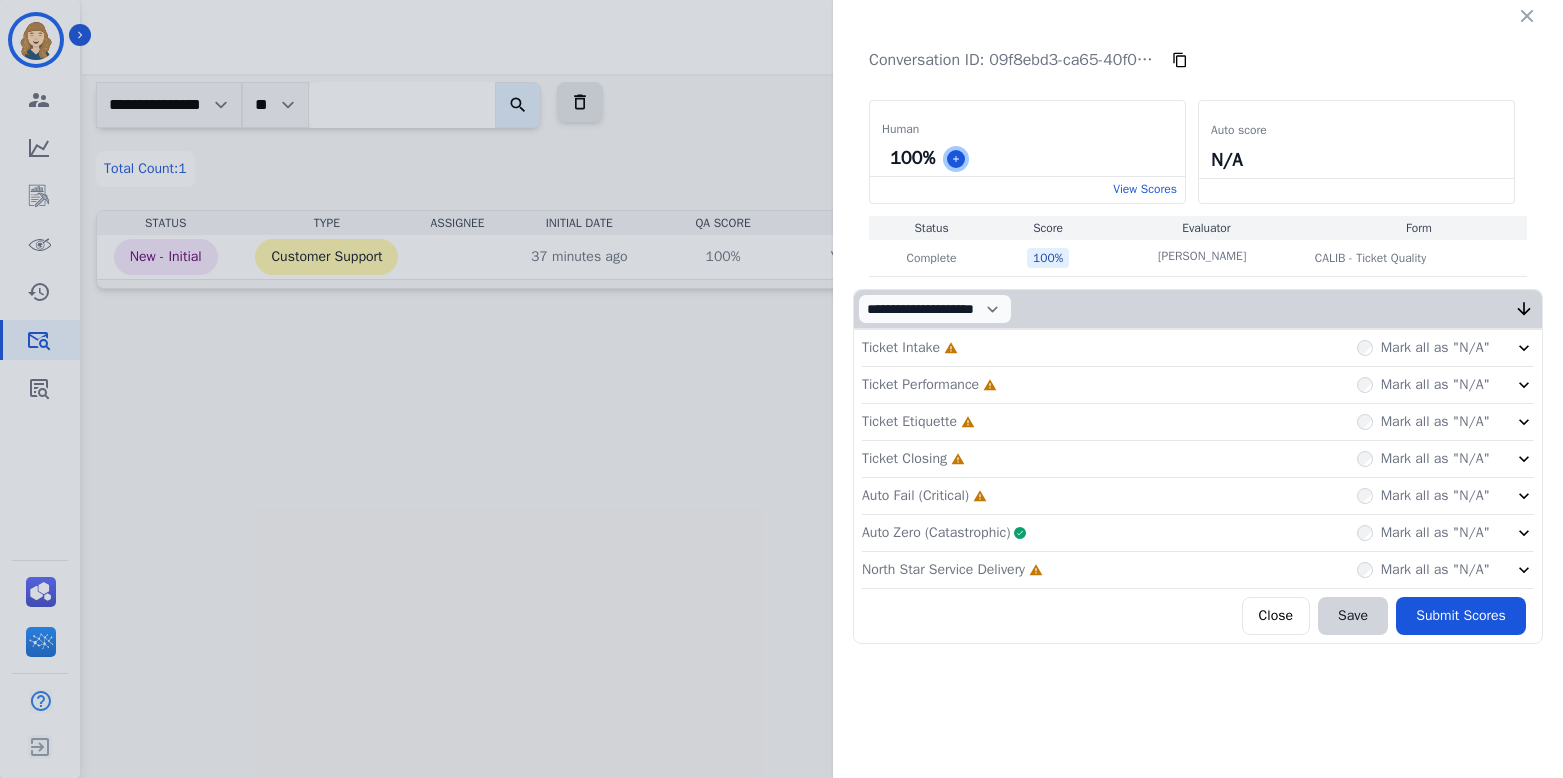 type 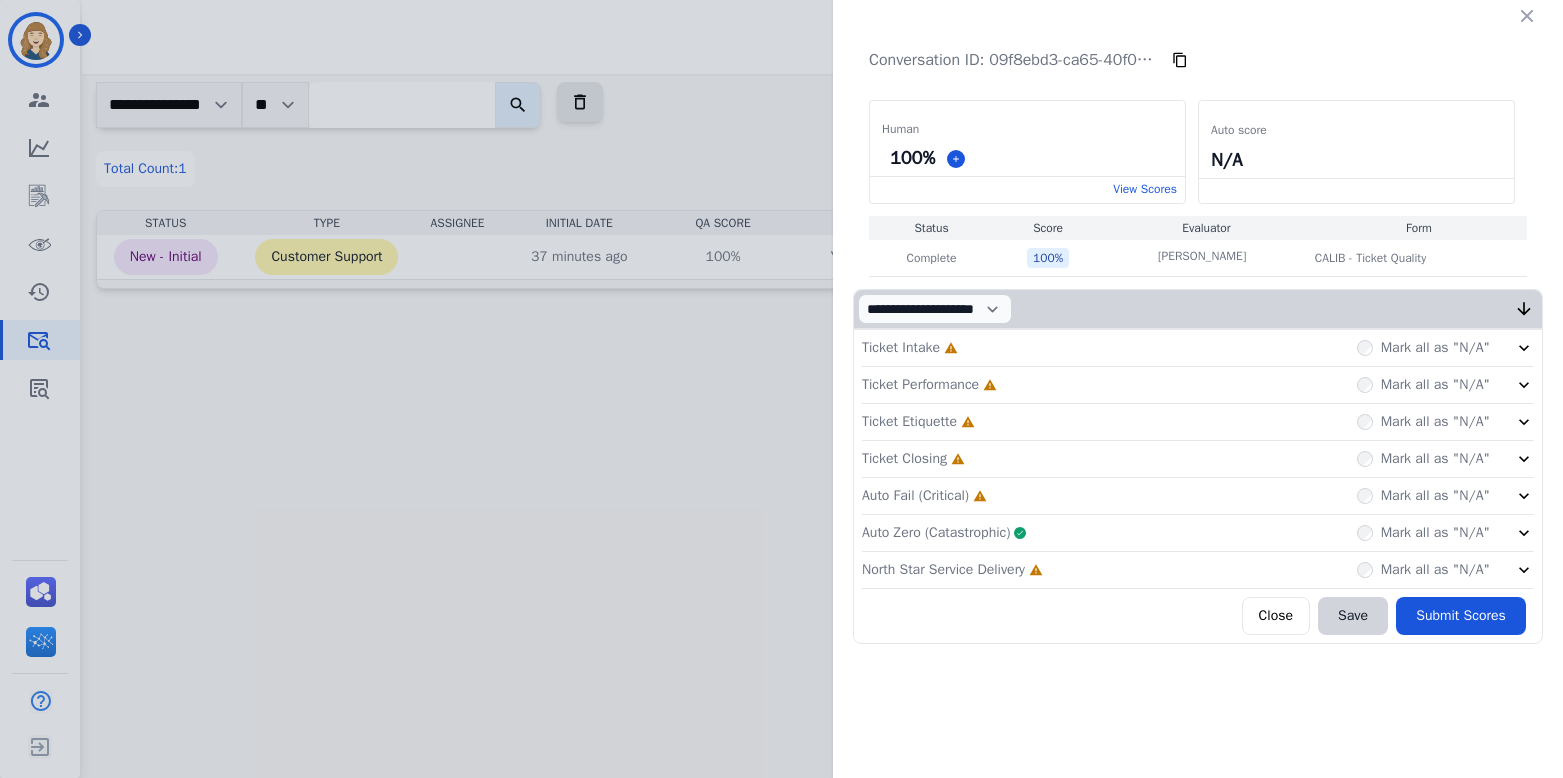 click 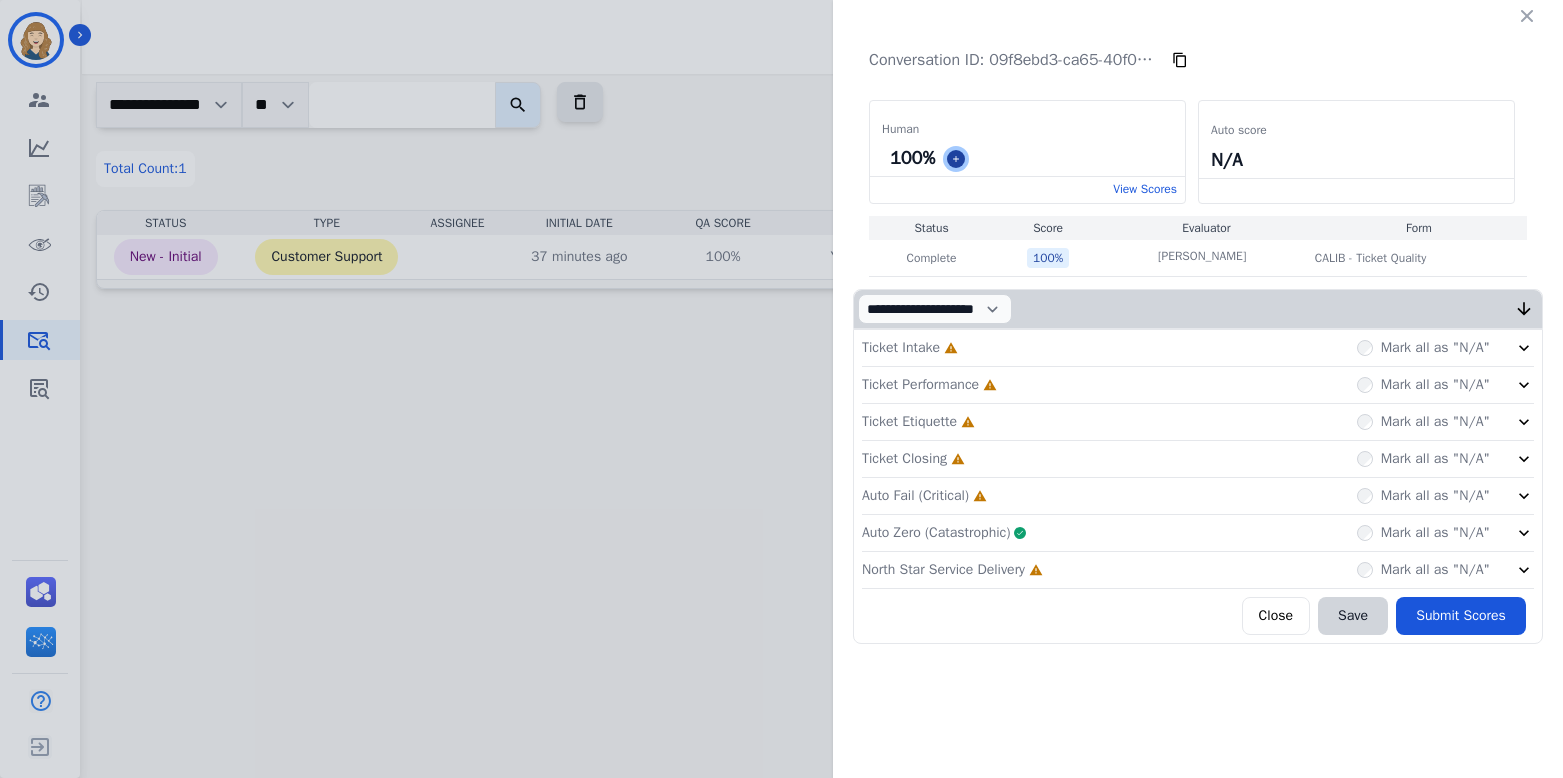 click at bounding box center (956, 159) 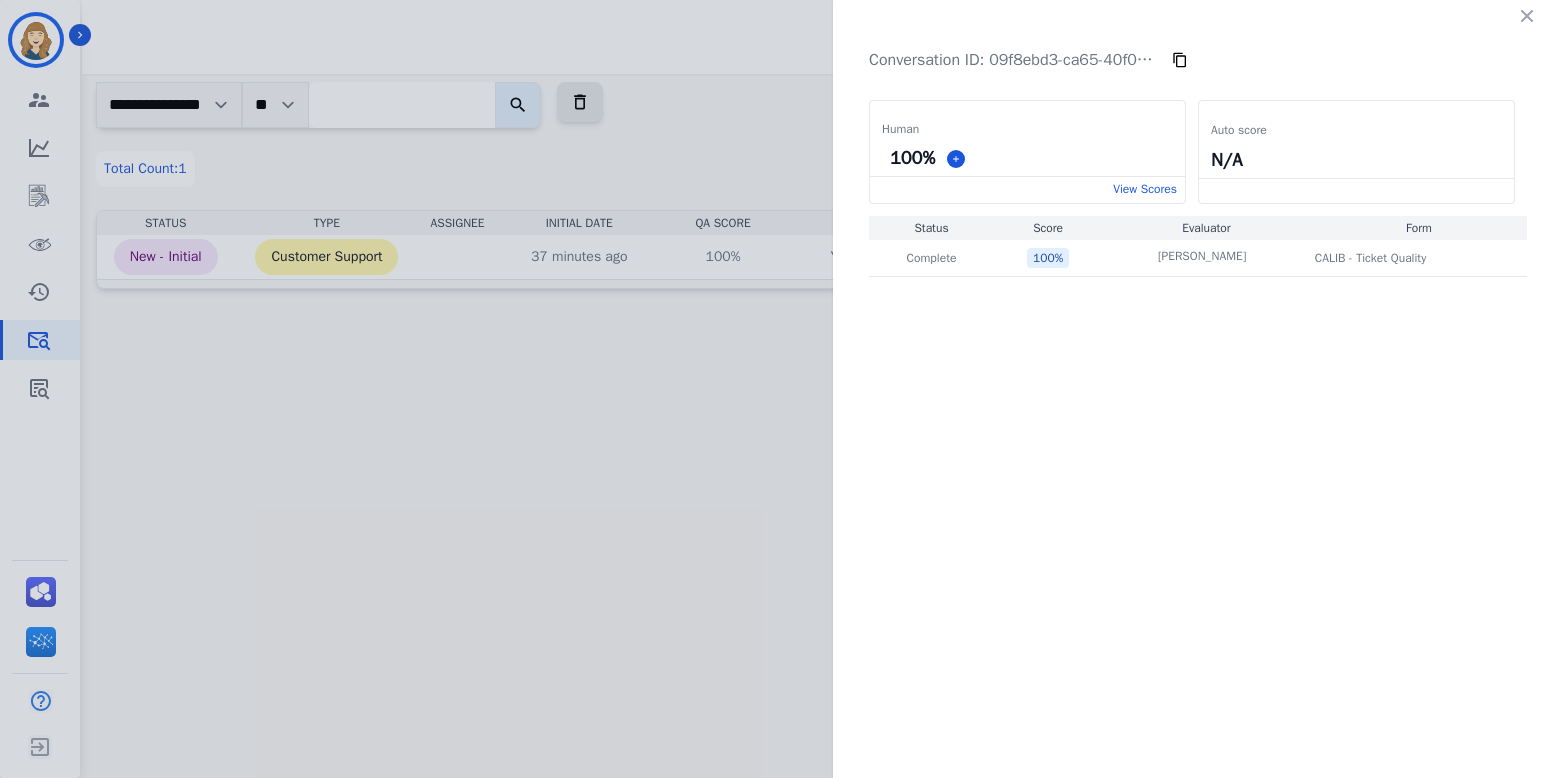click on "Conversation ID:   09f8ebd3-ca65-40f0-86ec-cb522a11a8bb     Human   100 %     View Scores     Auto score   N/A       Status
Score
Evaluator
Form   Complete   100 %   [PERSON_NAME]   [PERSON_NAME]       CALIB - Ticket Quality   CALIB - Ticket Quality" 